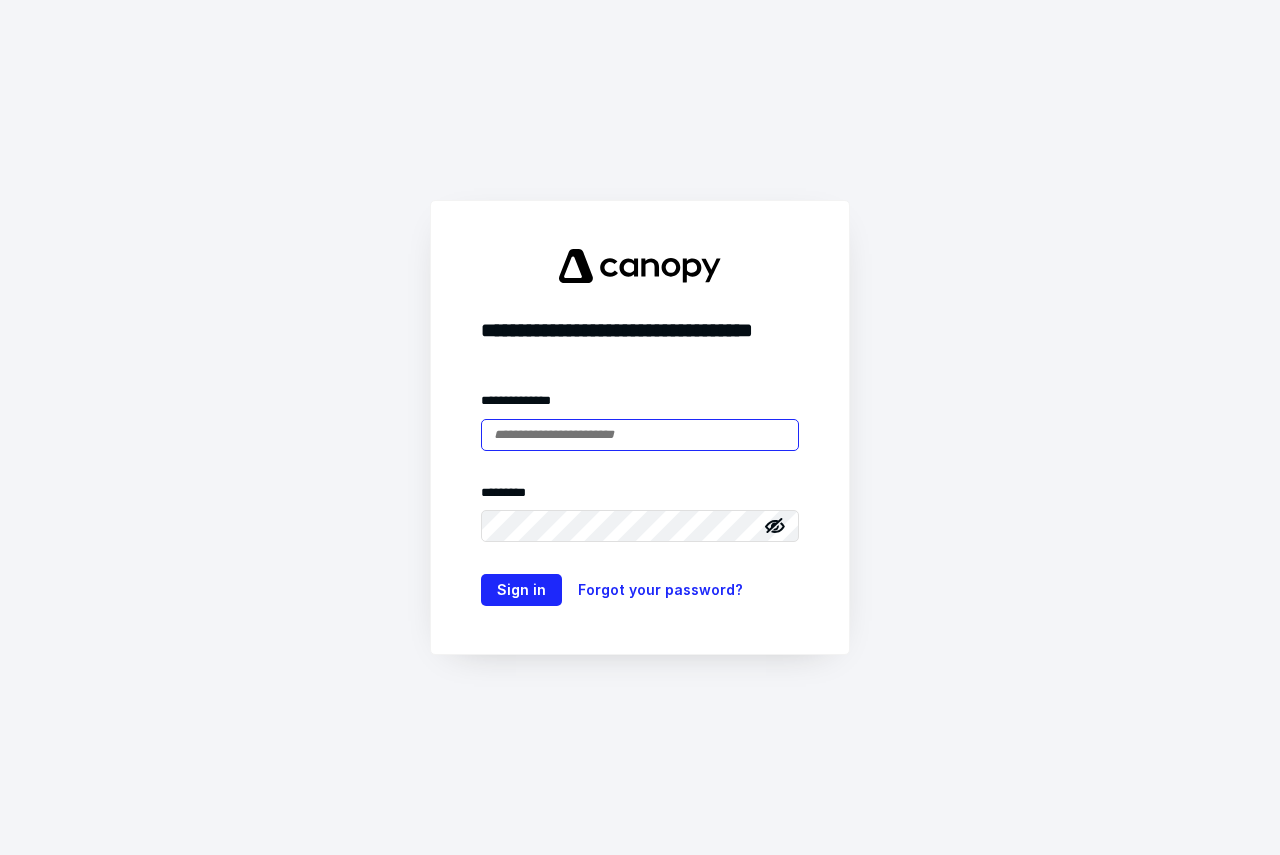 scroll, scrollTop: 0, scrollLeft: 0, axis: both 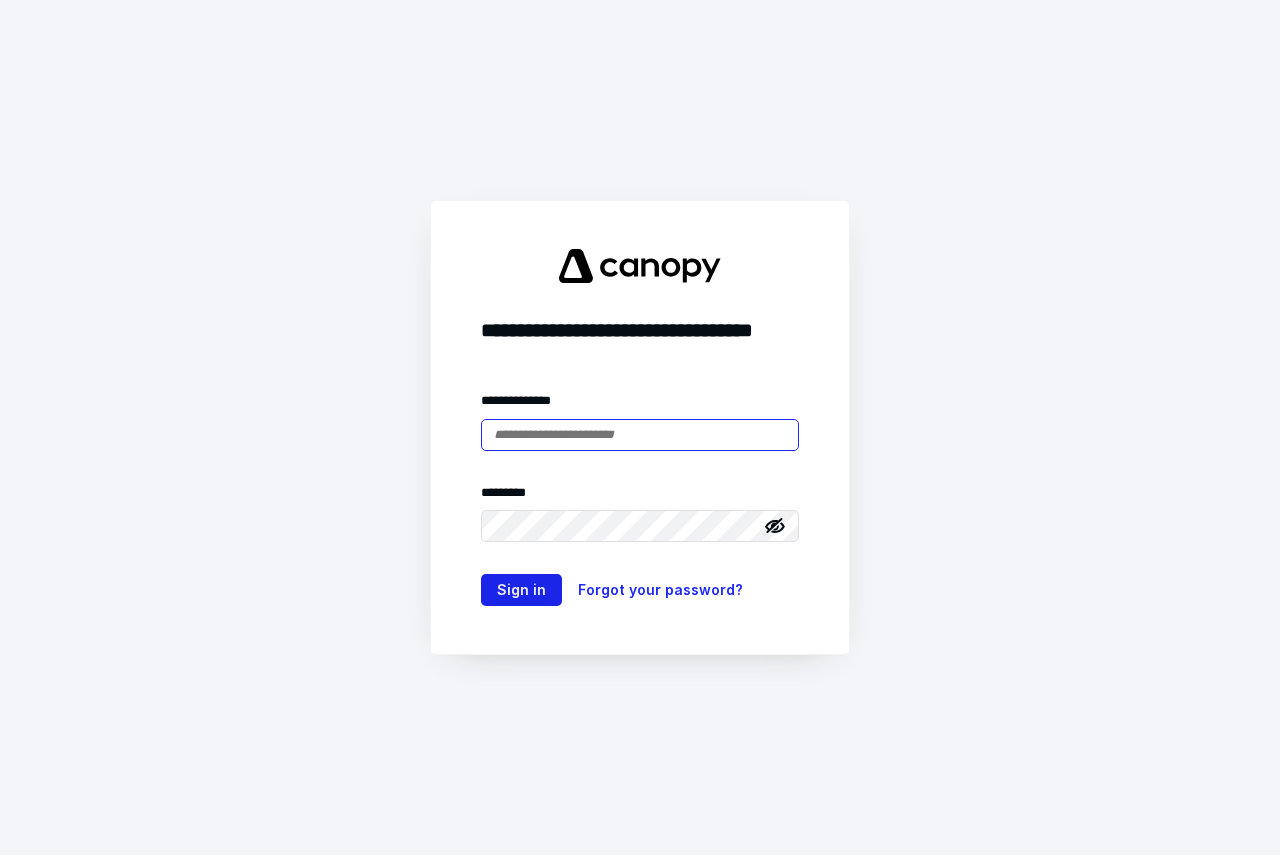 type on "**********" 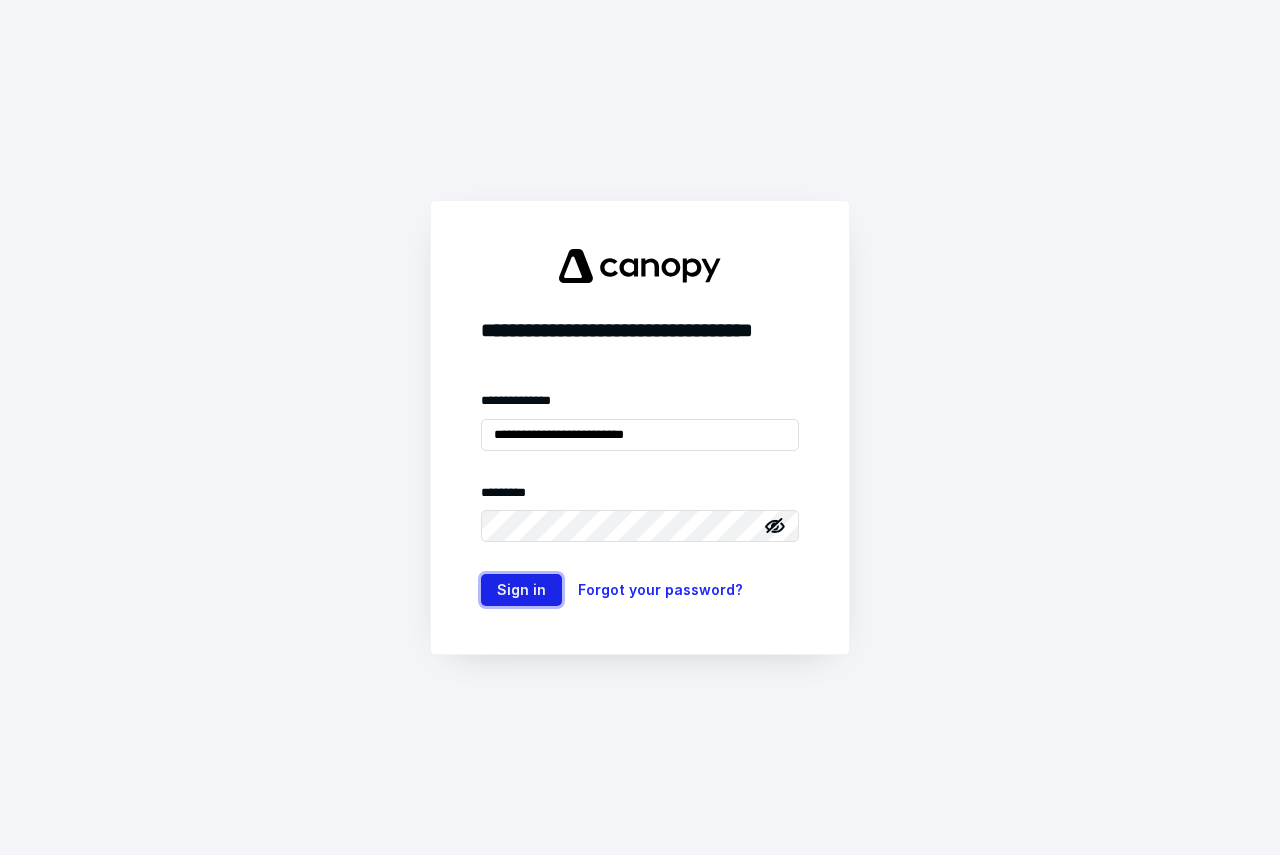 click on "Sign in" at bounding box center [521, 590] 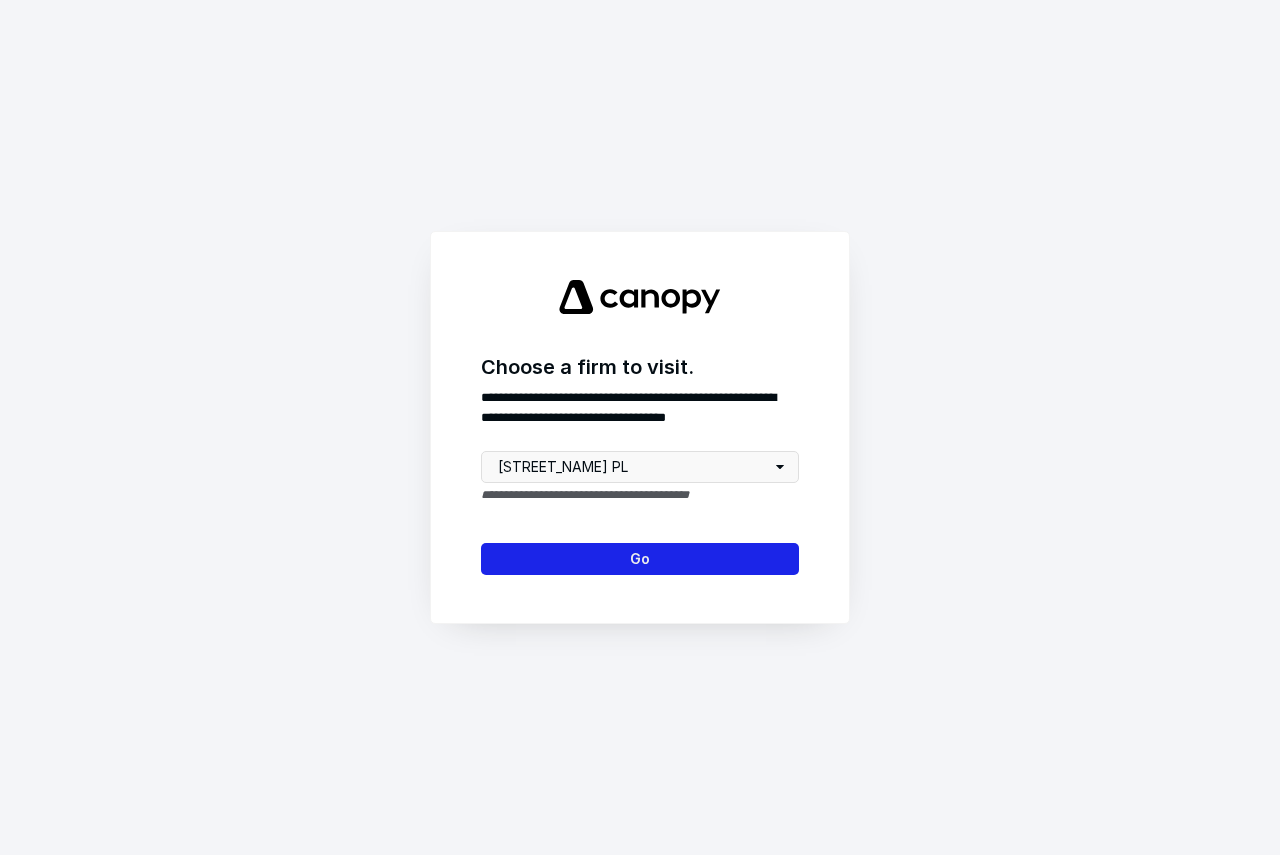 click on "Go" at bounding box center (640, 559) 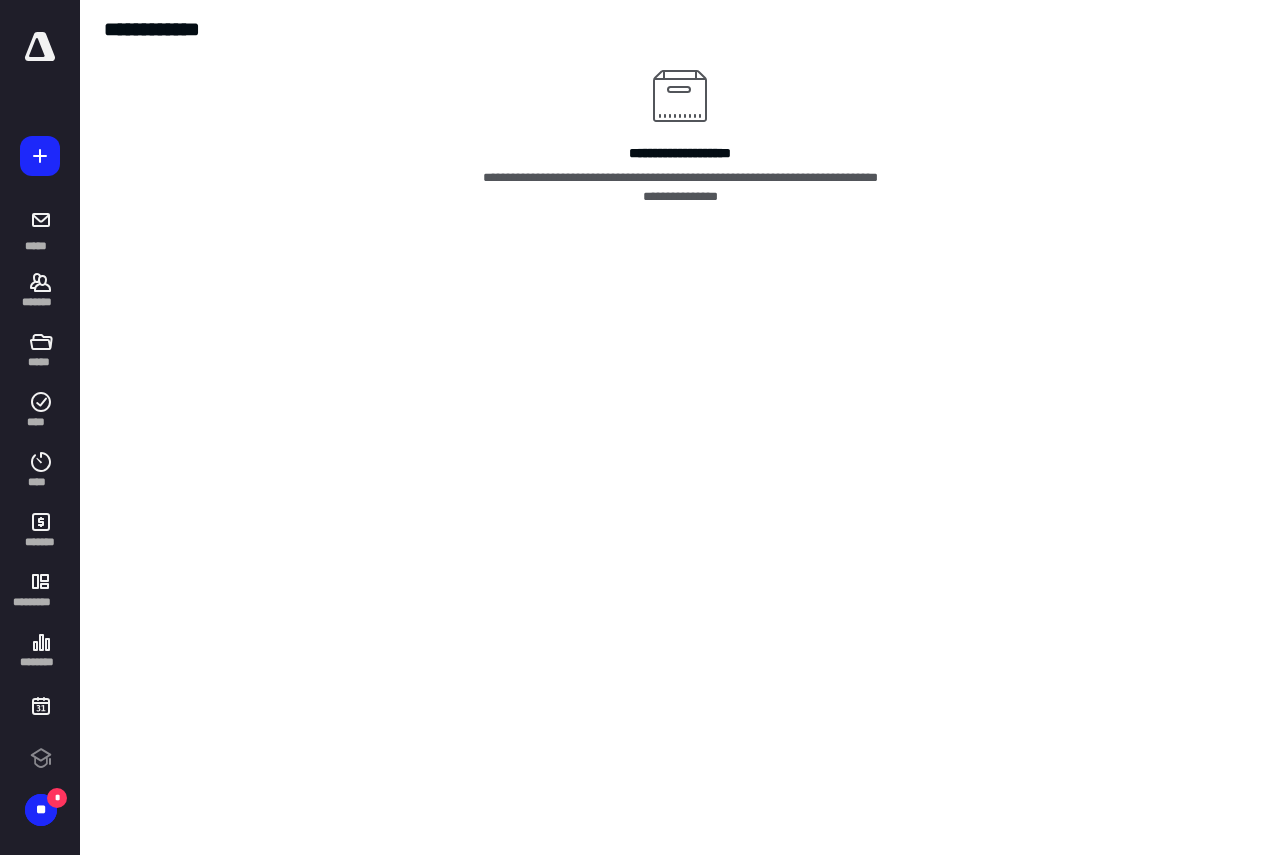 scroll, scrollTop: 0, scrollLeft: 0, axis: both 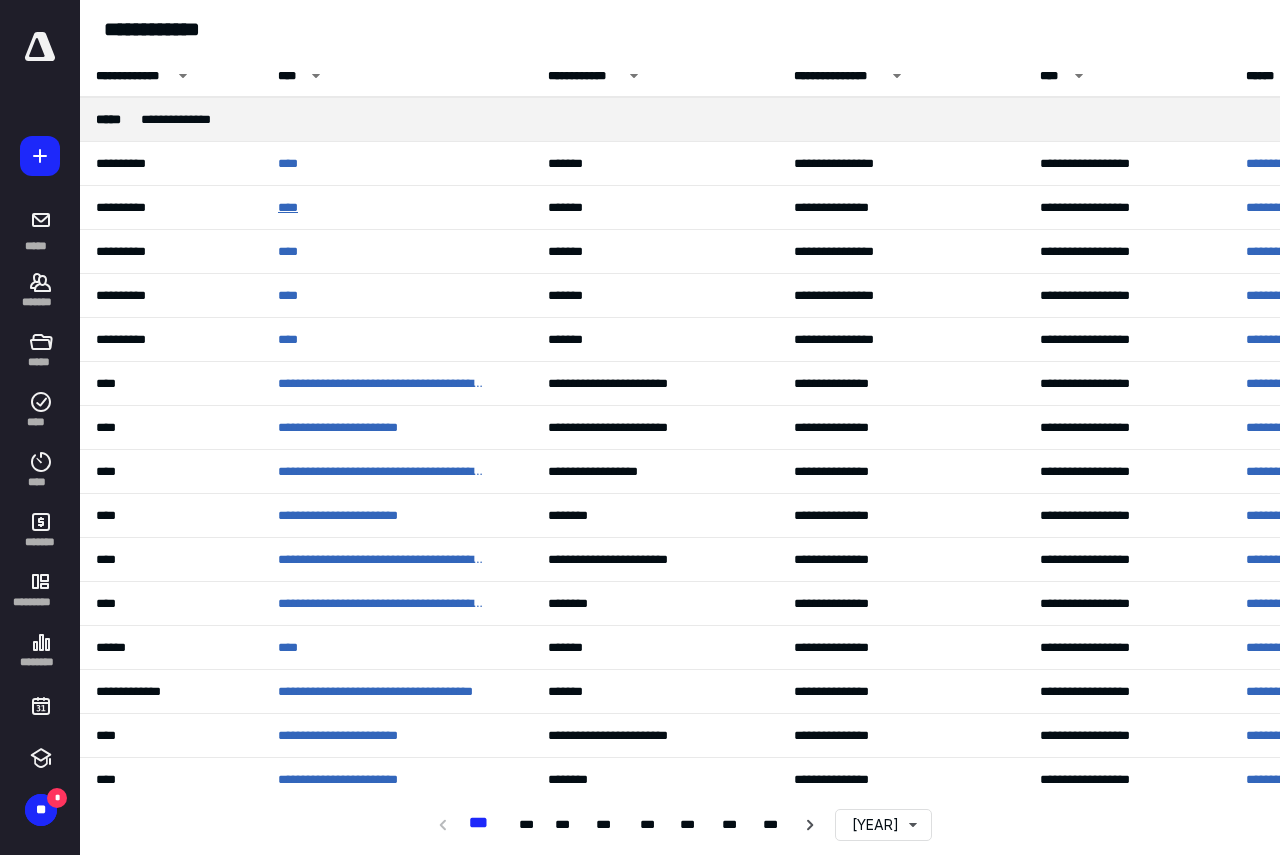click on "****" at bounding box center [292, 208] 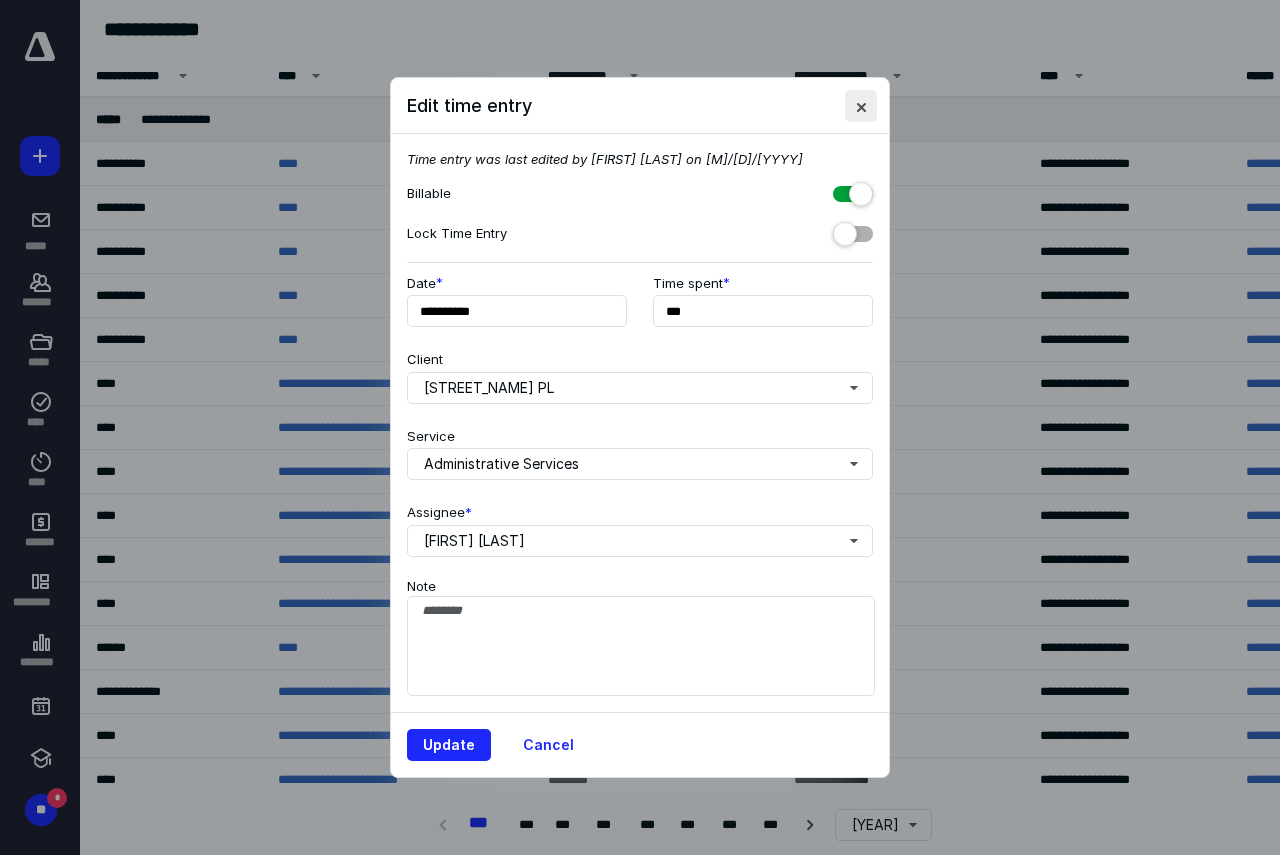 click at bounding box center [861, 106] 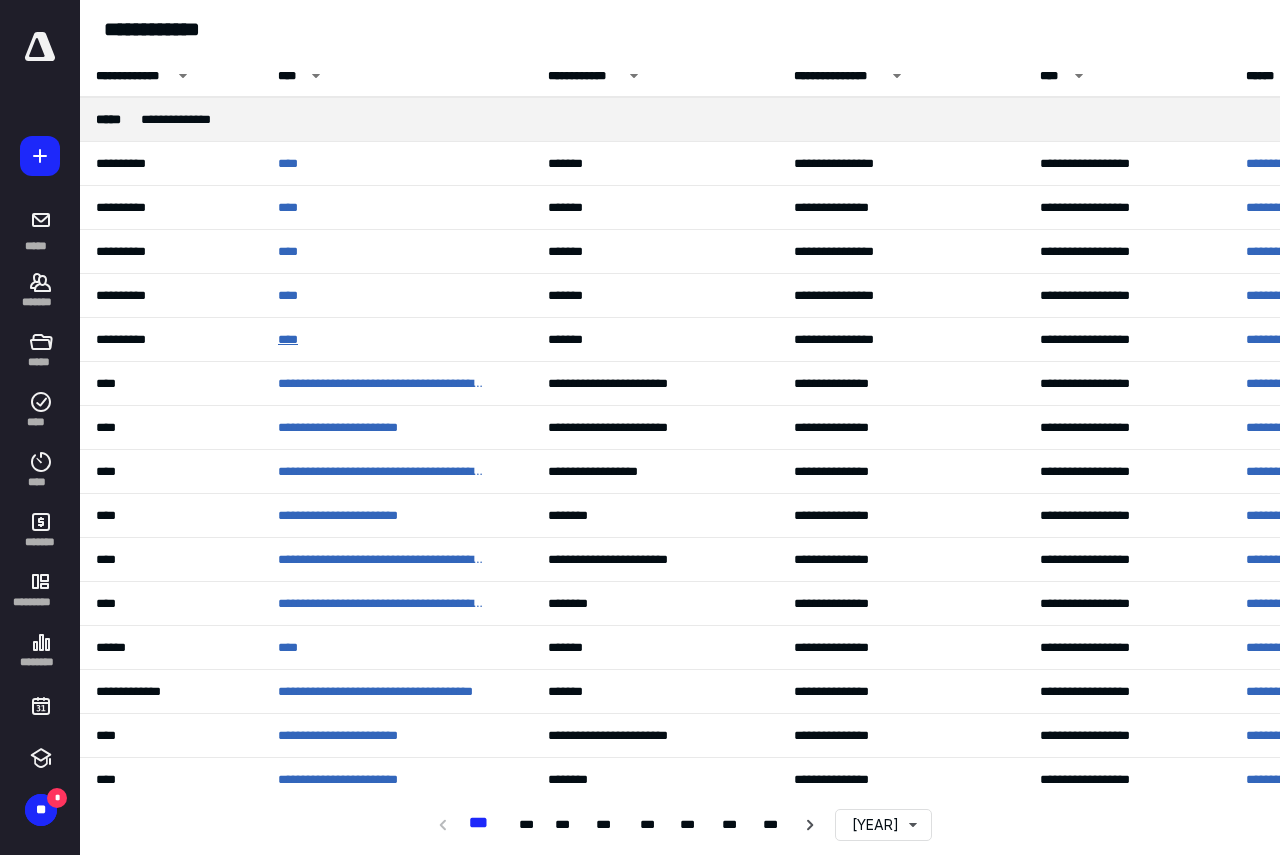 click on "****" at bounding box center (292, 340) 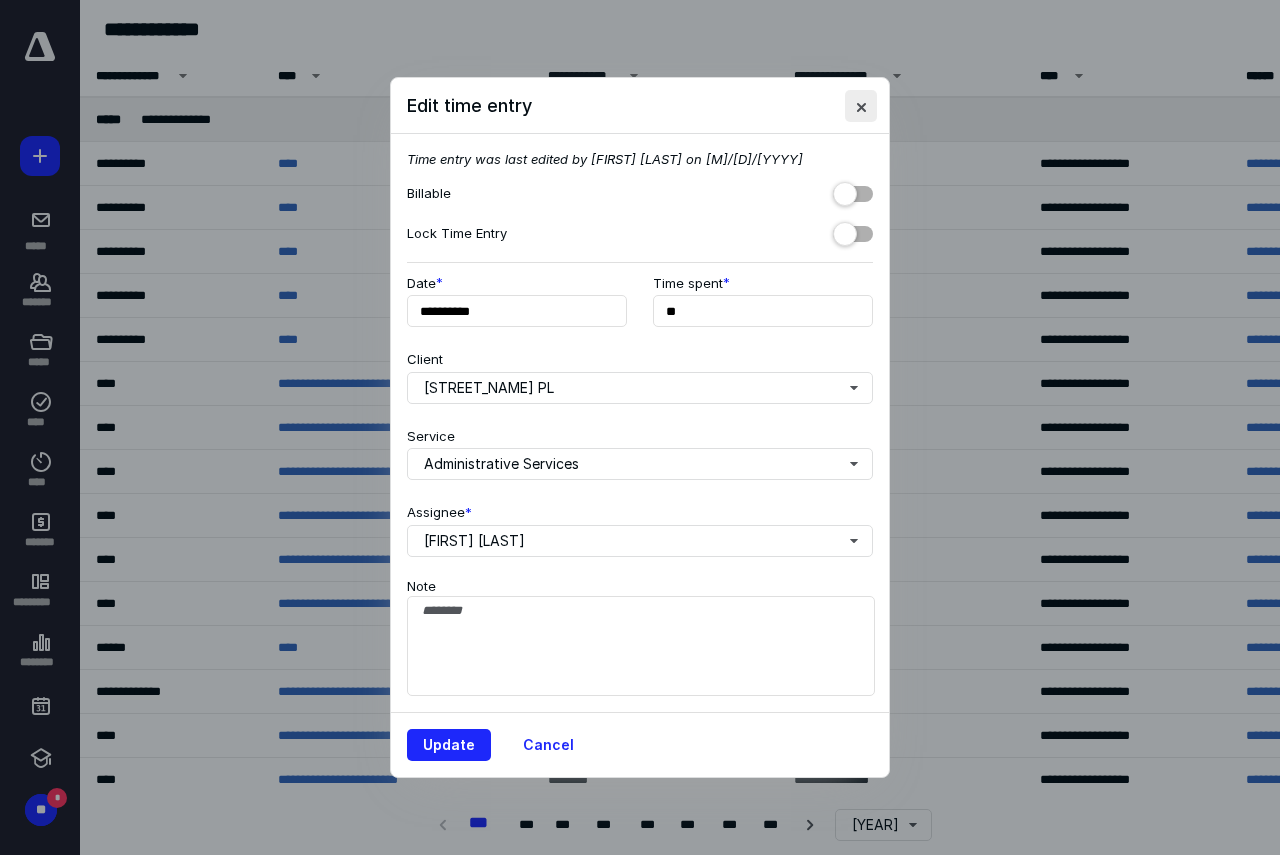 click at bounding box center (861, 106) 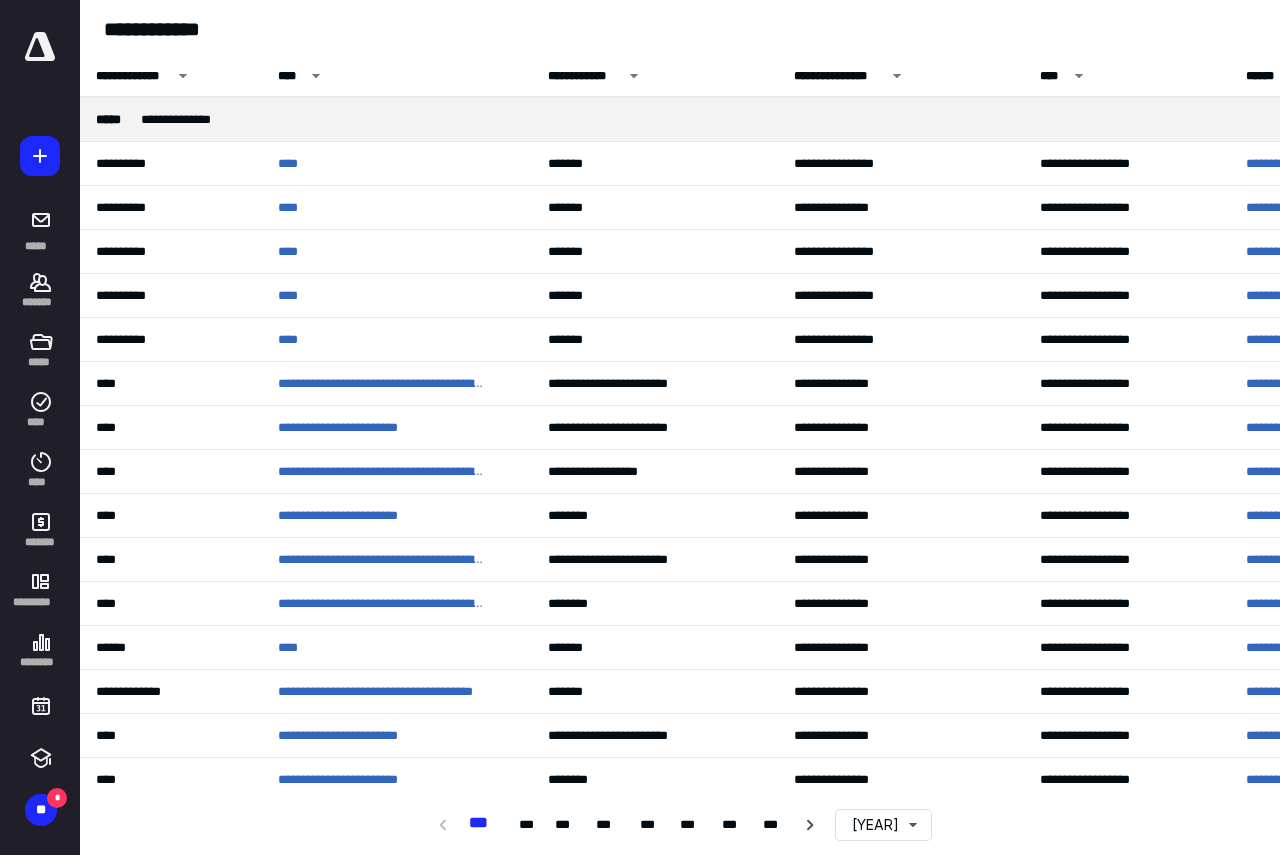 scroll, scrollTop: 0, scrollLeft: 178, axis: horizontal 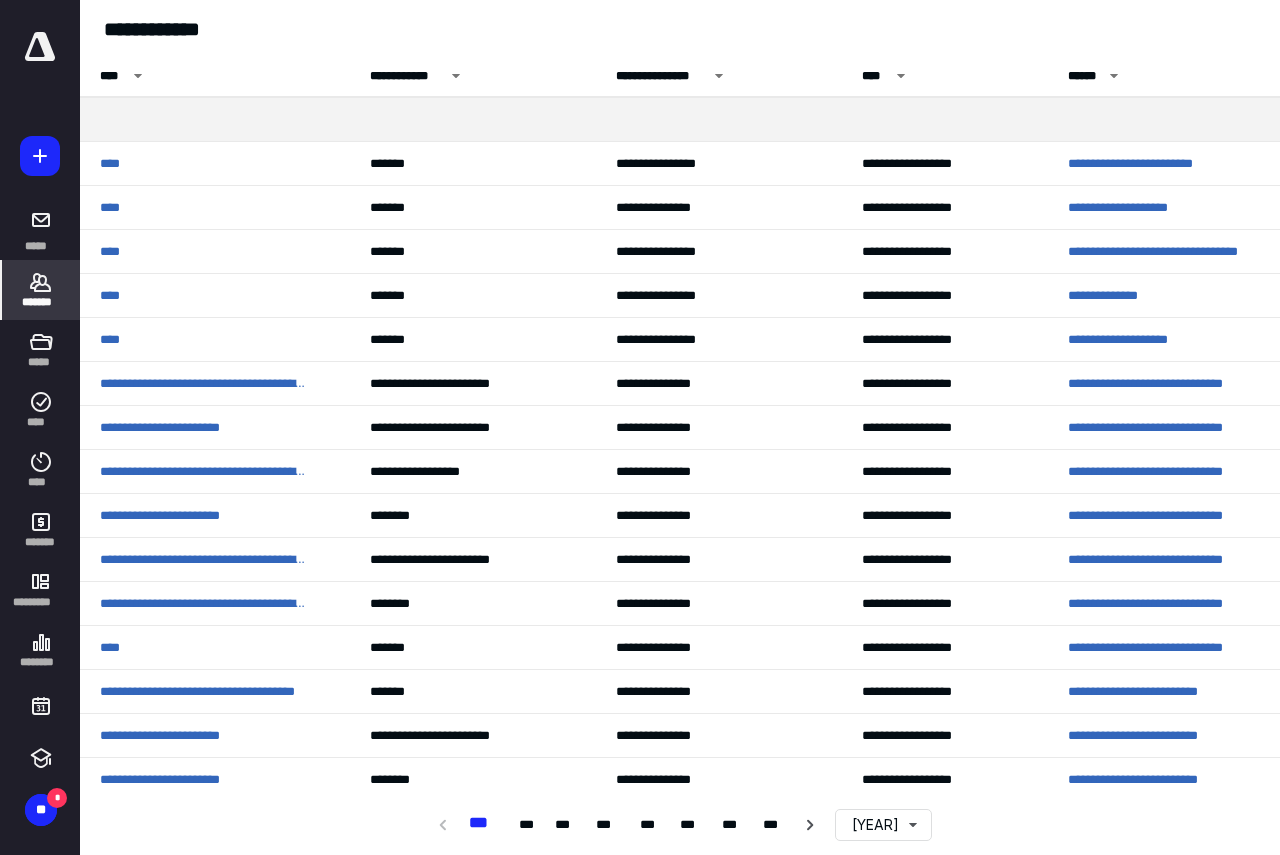 click 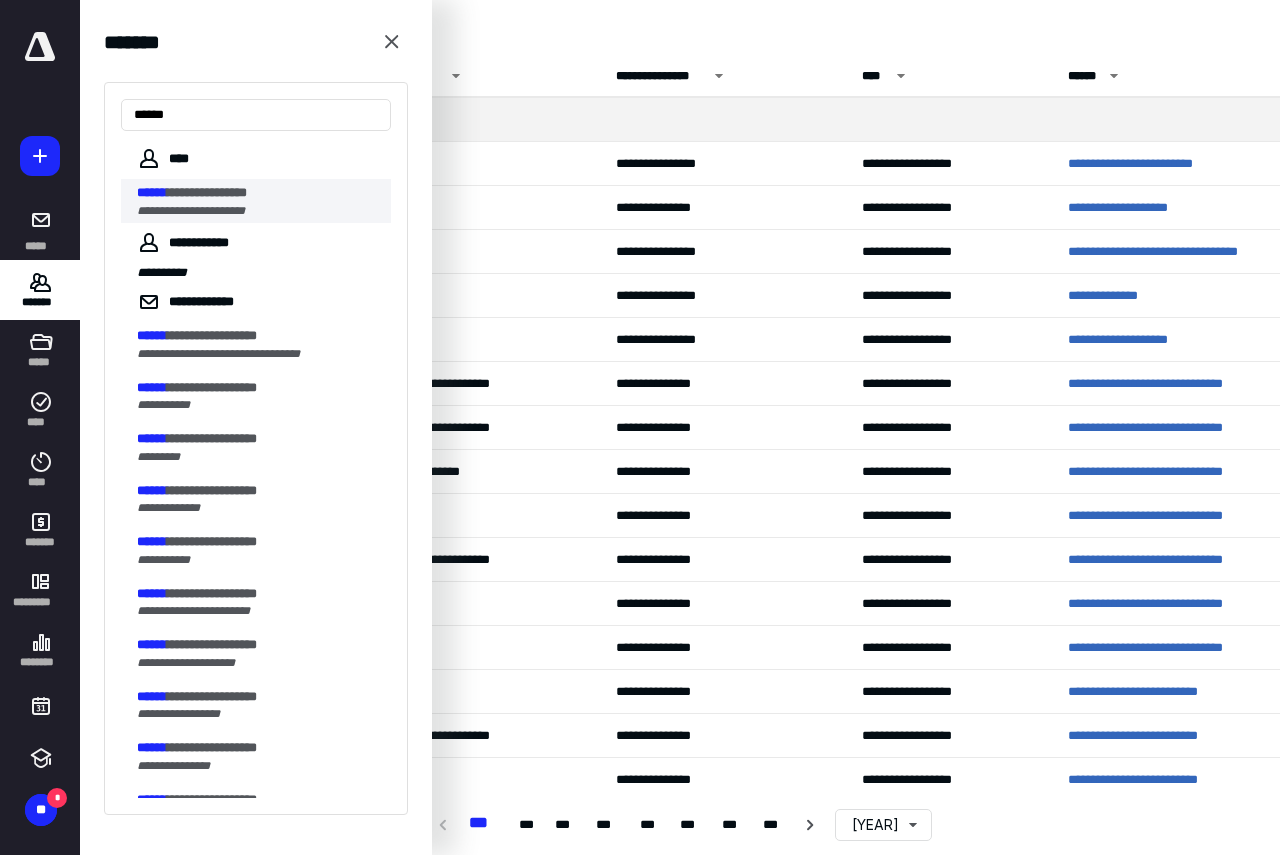 type on "******" 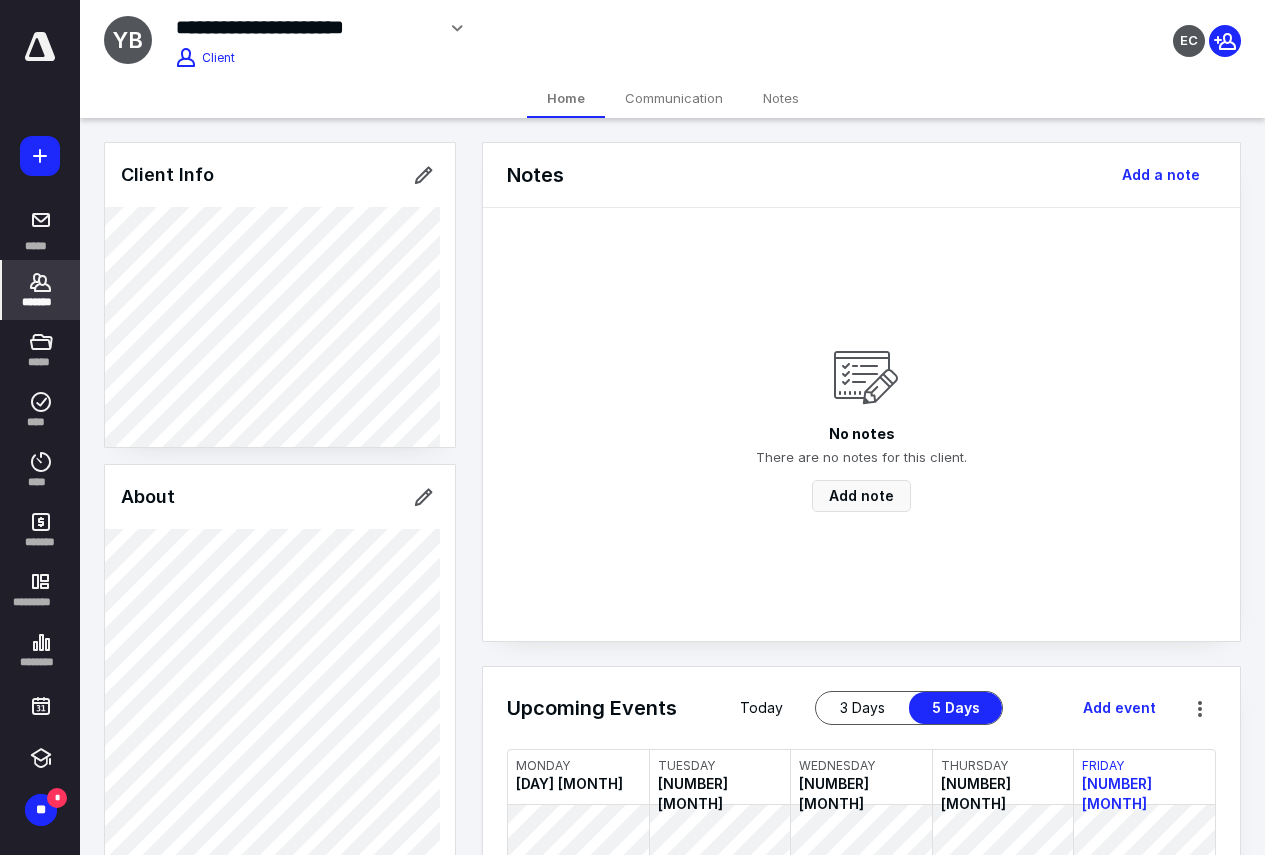 click on "*******" at bounding box center [41, 302] 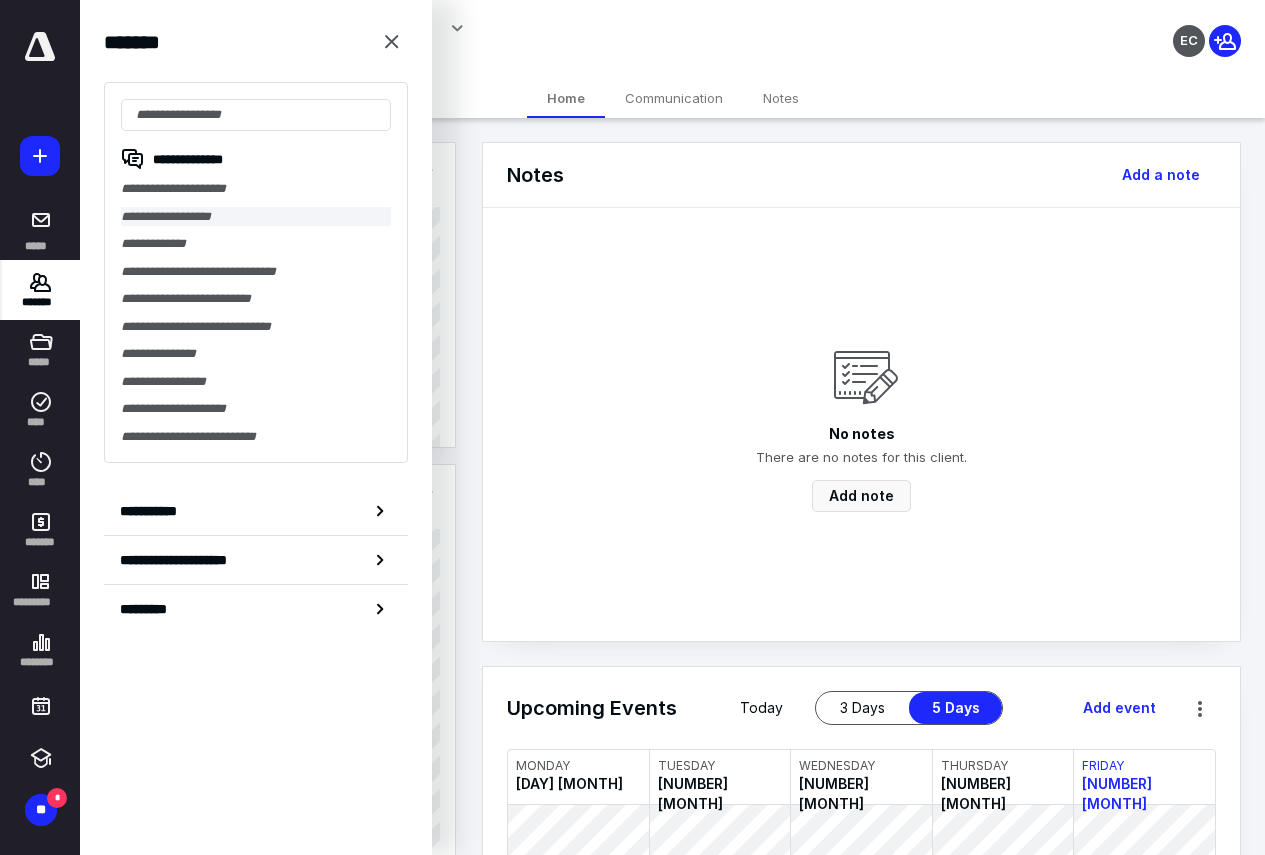 click on "**********" at bounding box center [256, 217] 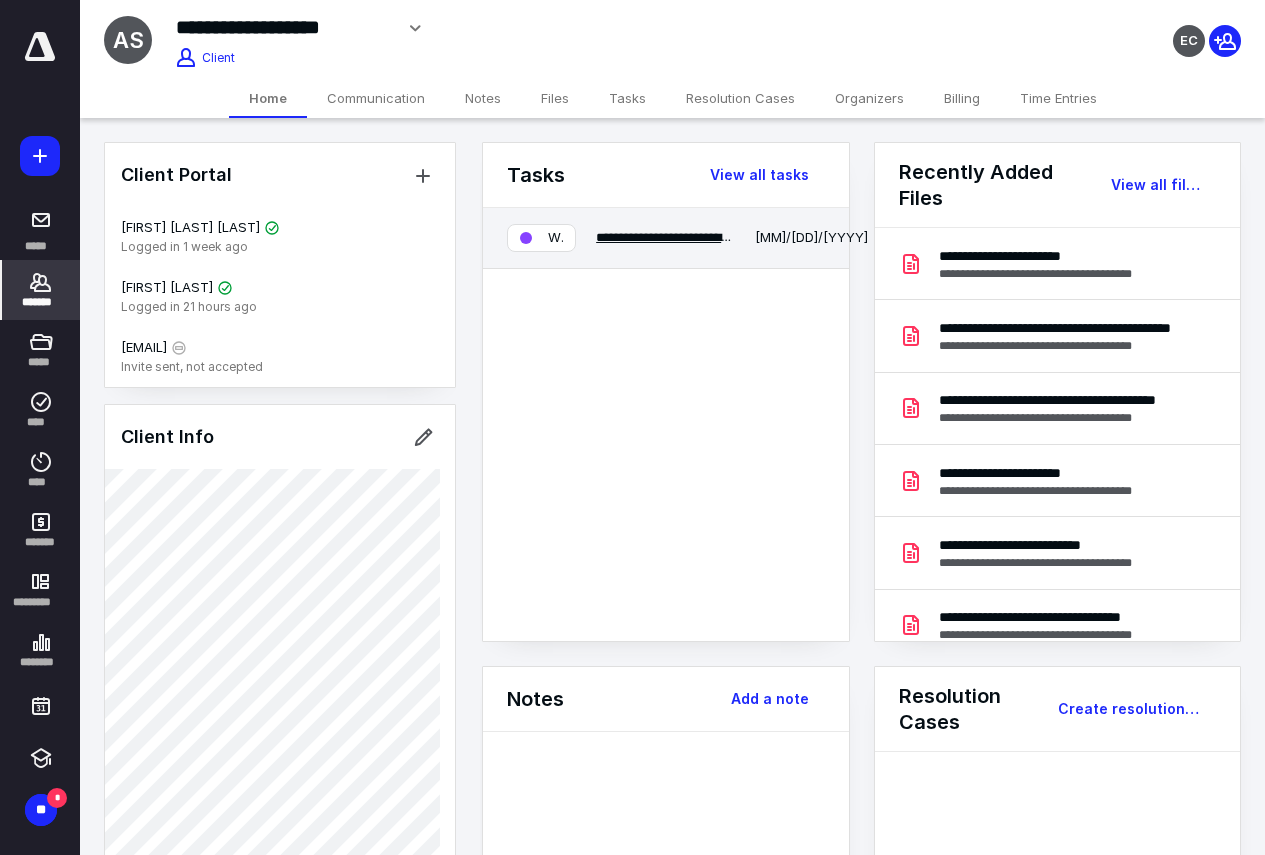 click on "**********" at bounding box center (693, 237) 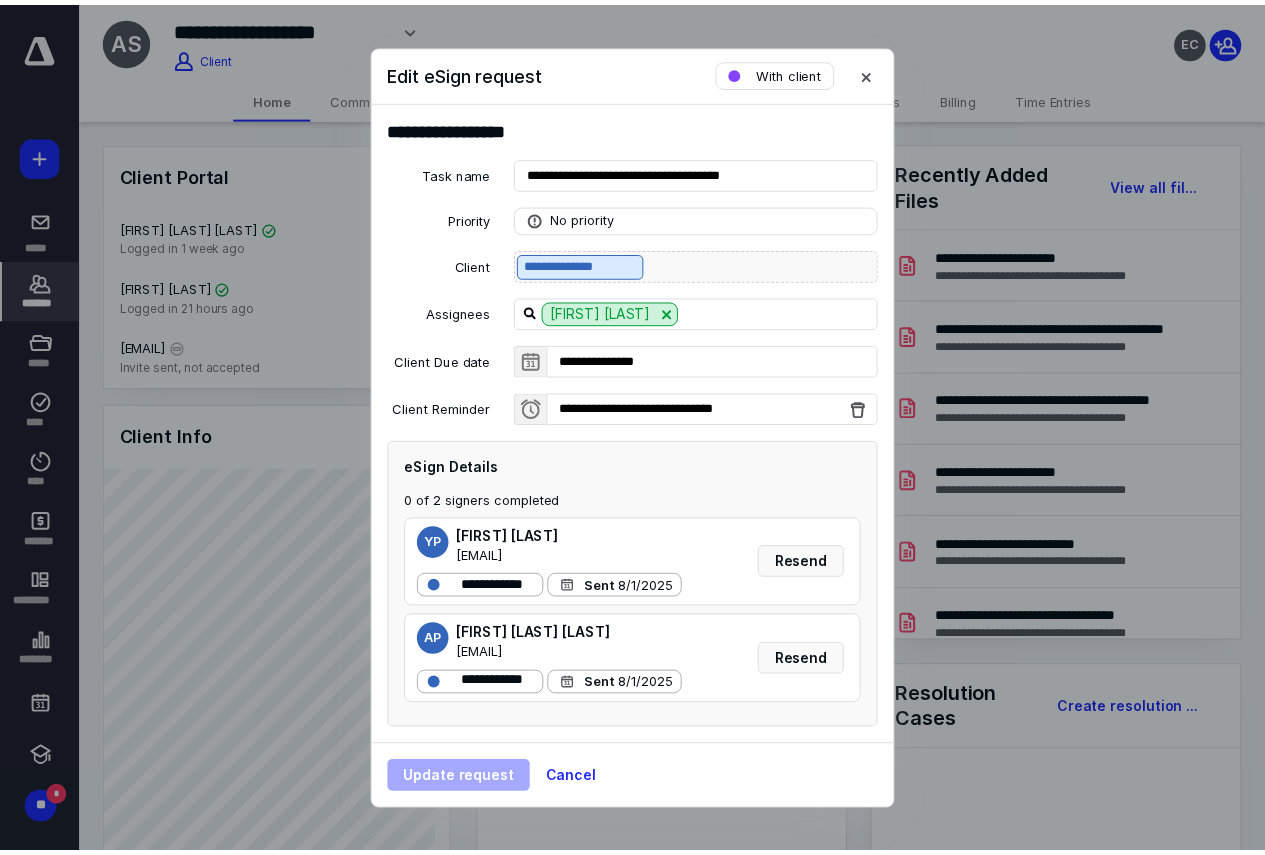 scroll, scrollTop: 125, scrollLeft: 0, axis: vertical 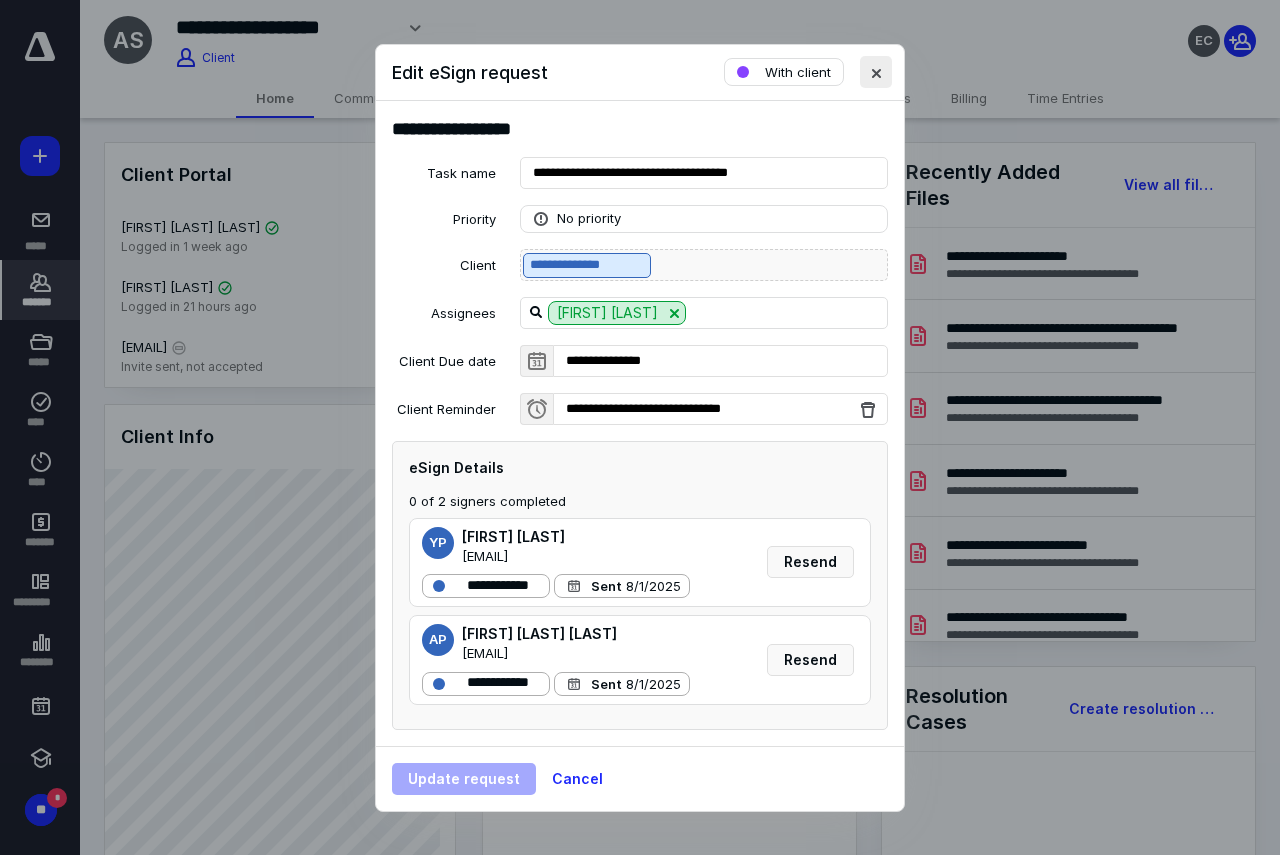 click at bounding box center (876, 72) 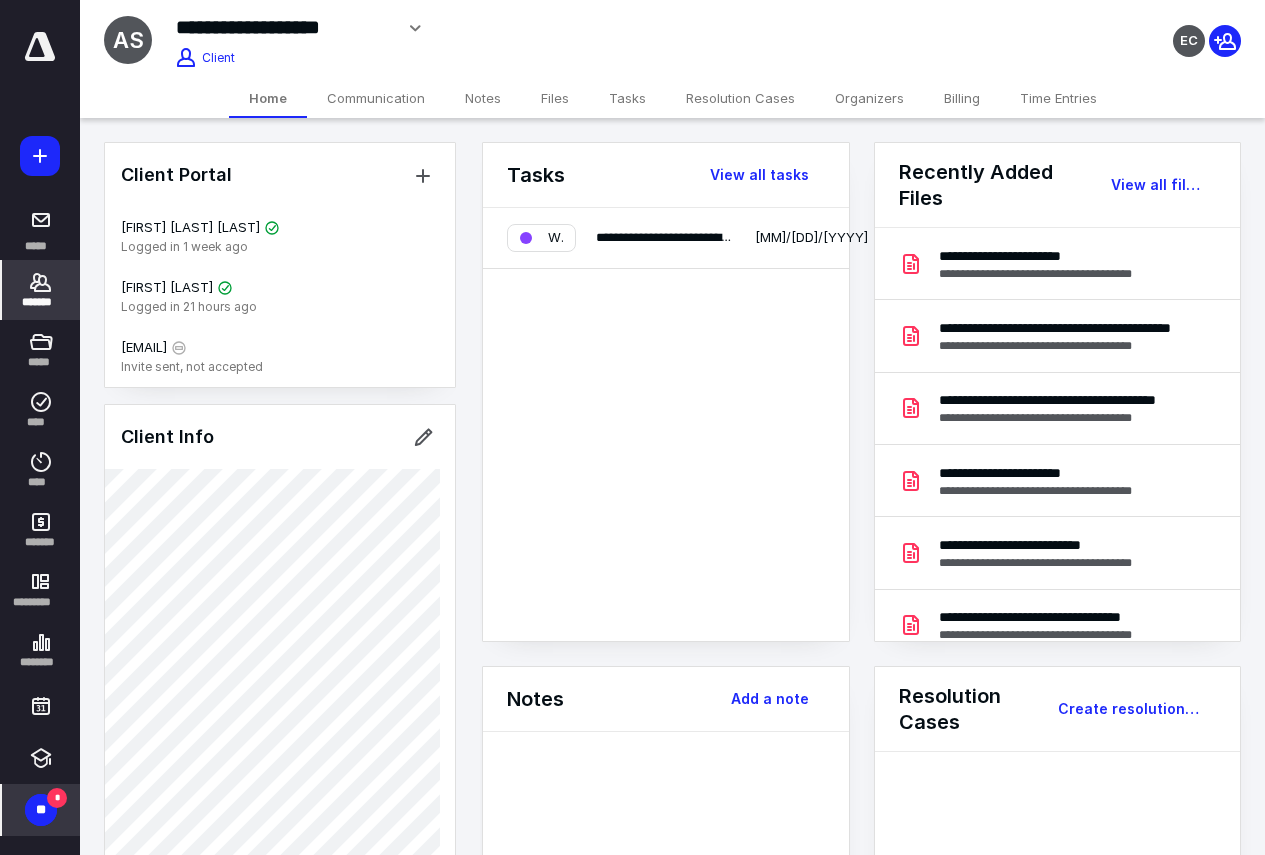 click on "*" at bounding box center [57, 798] 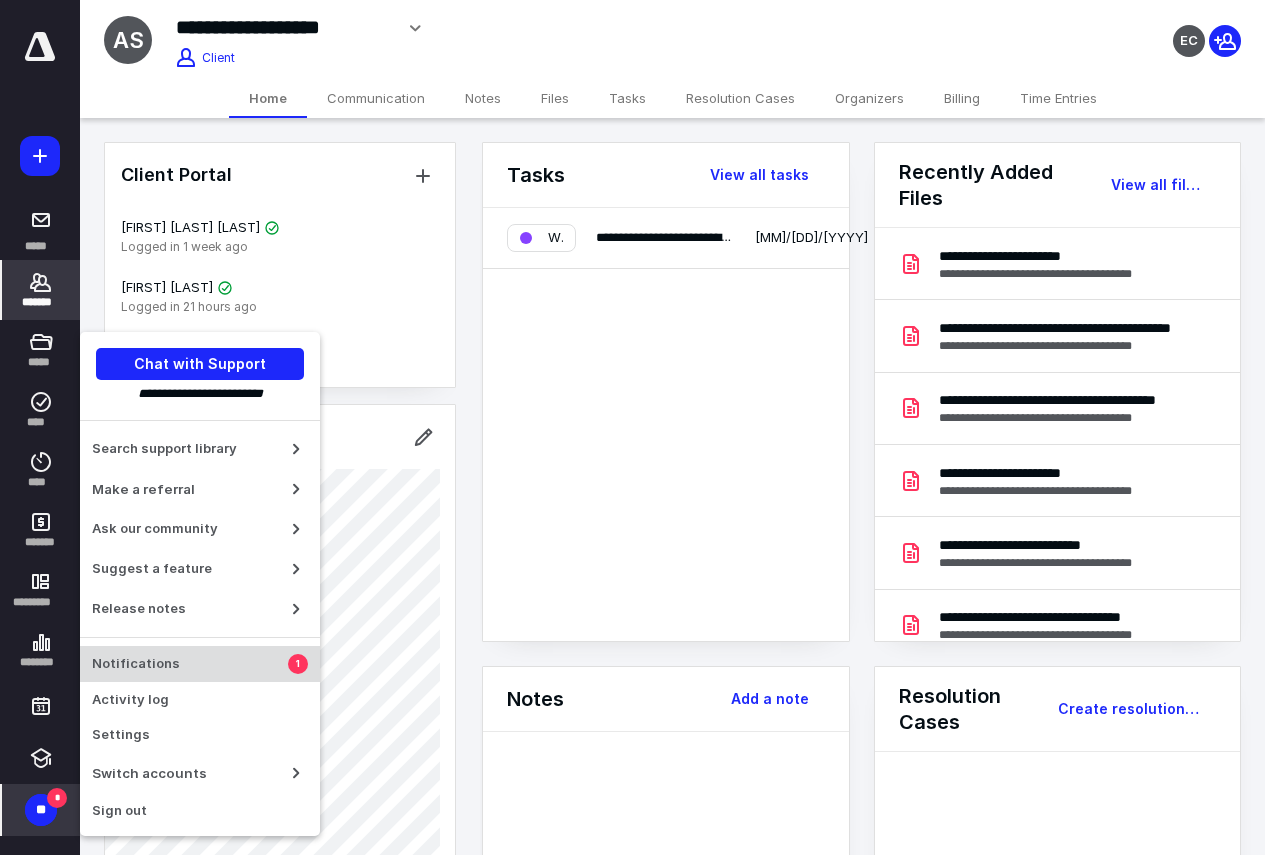 click on "Notifications" at bounding box center [190, 664] 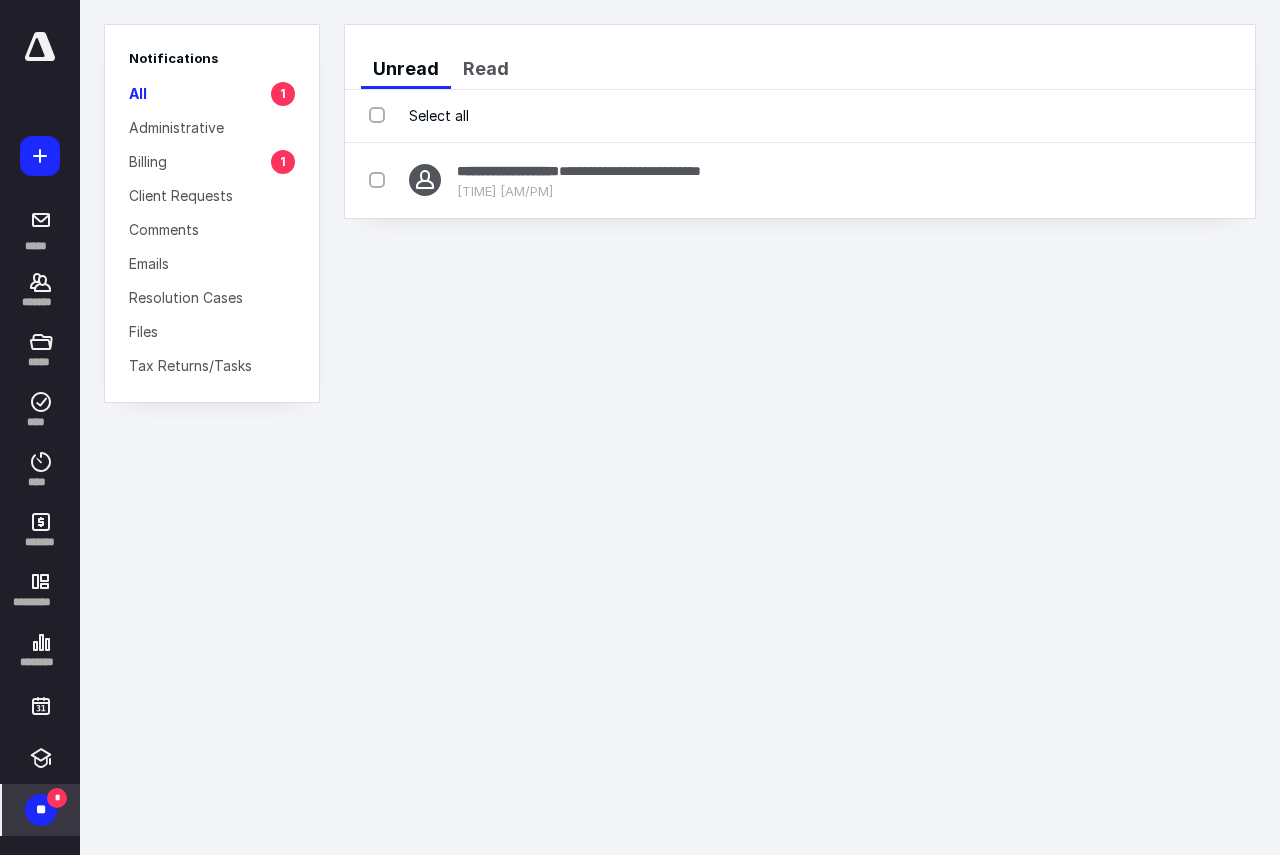 click on "Select all" at bounding box center (419, 115) 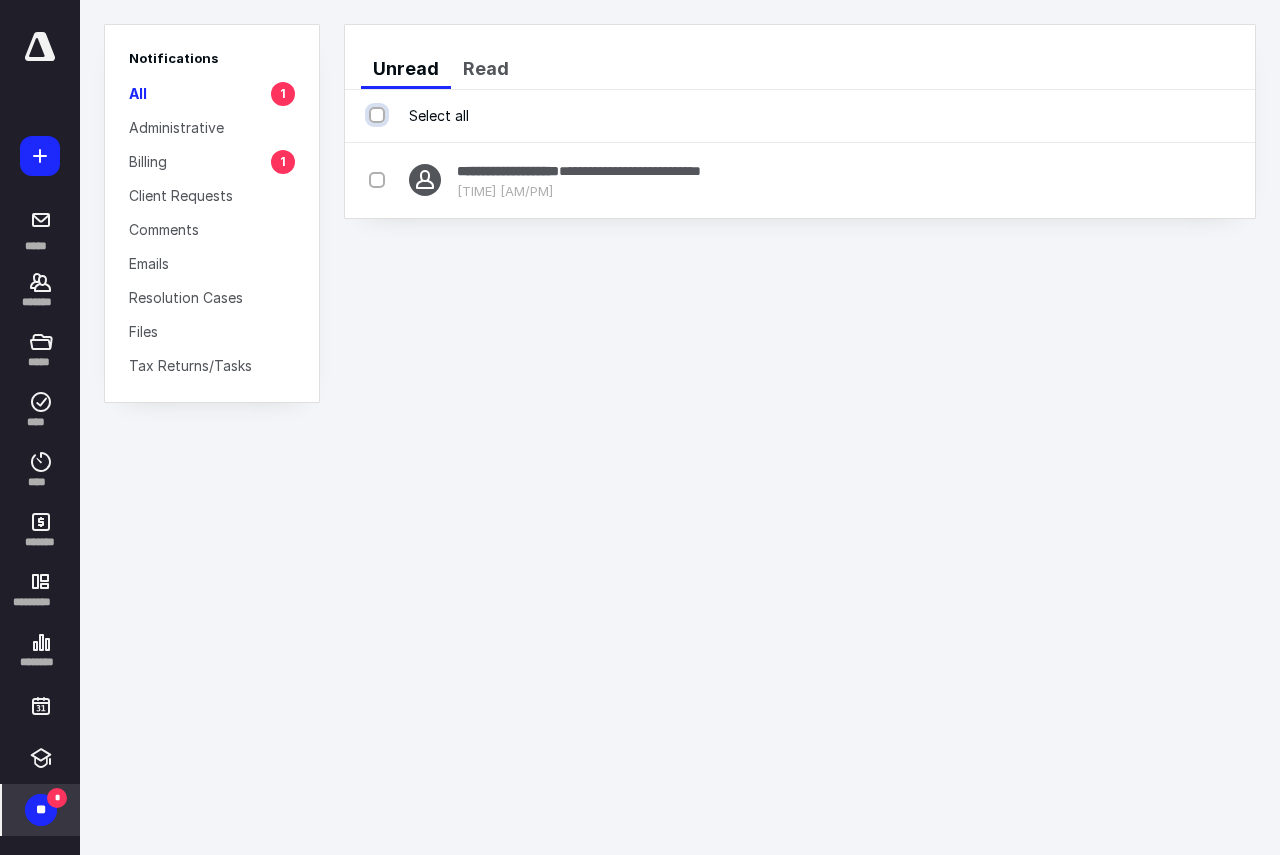 click on "Select all" at bounding box center [379, 115] 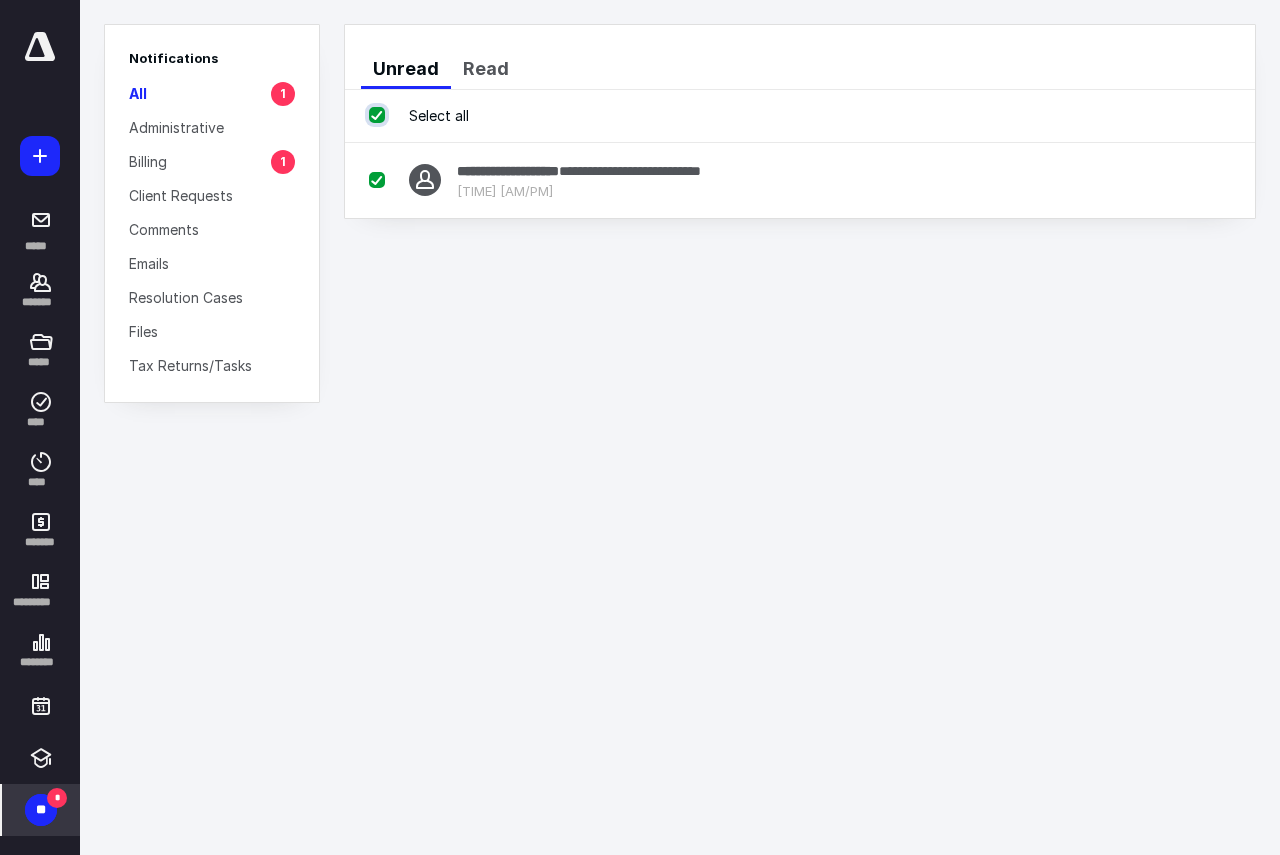 checkbox on "true" 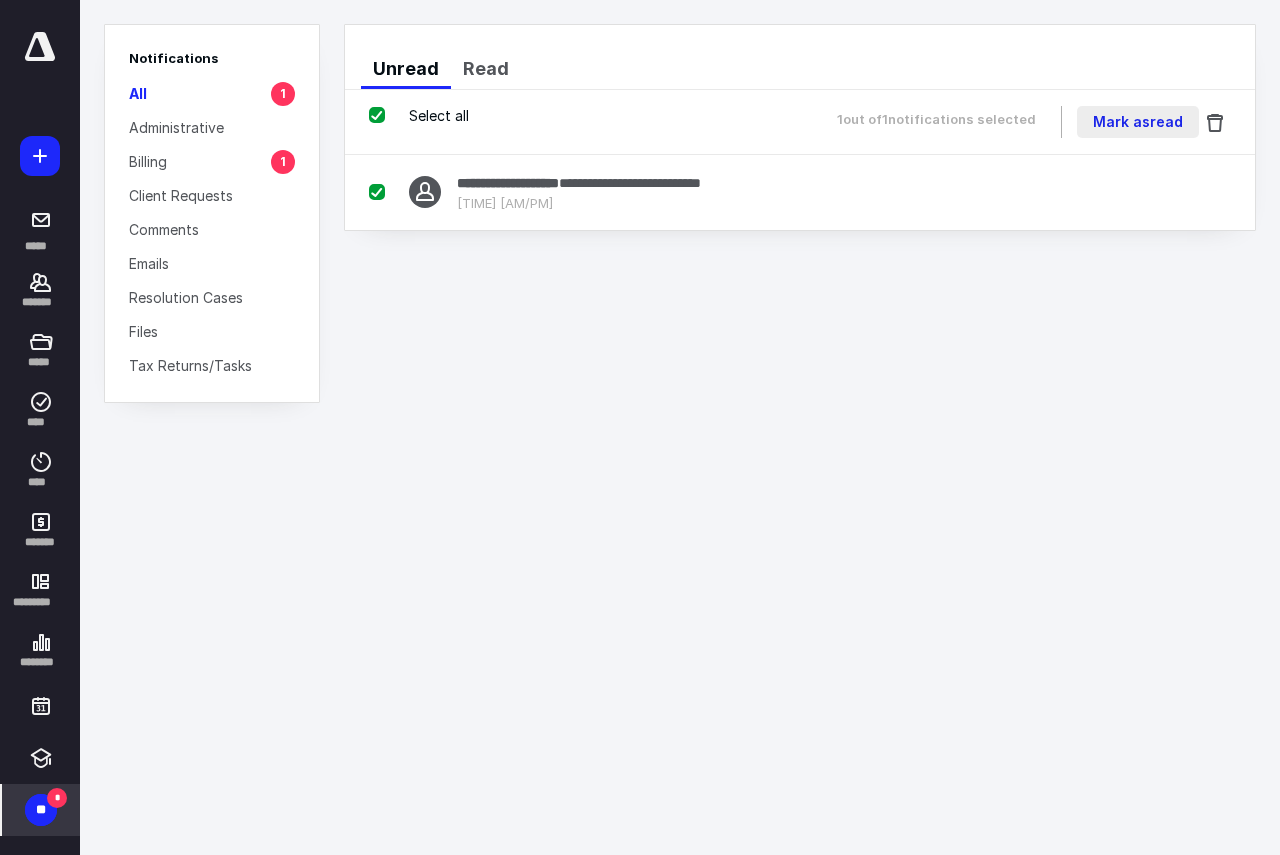 click on "Mark as  read" at bounding box center (1138, 122) 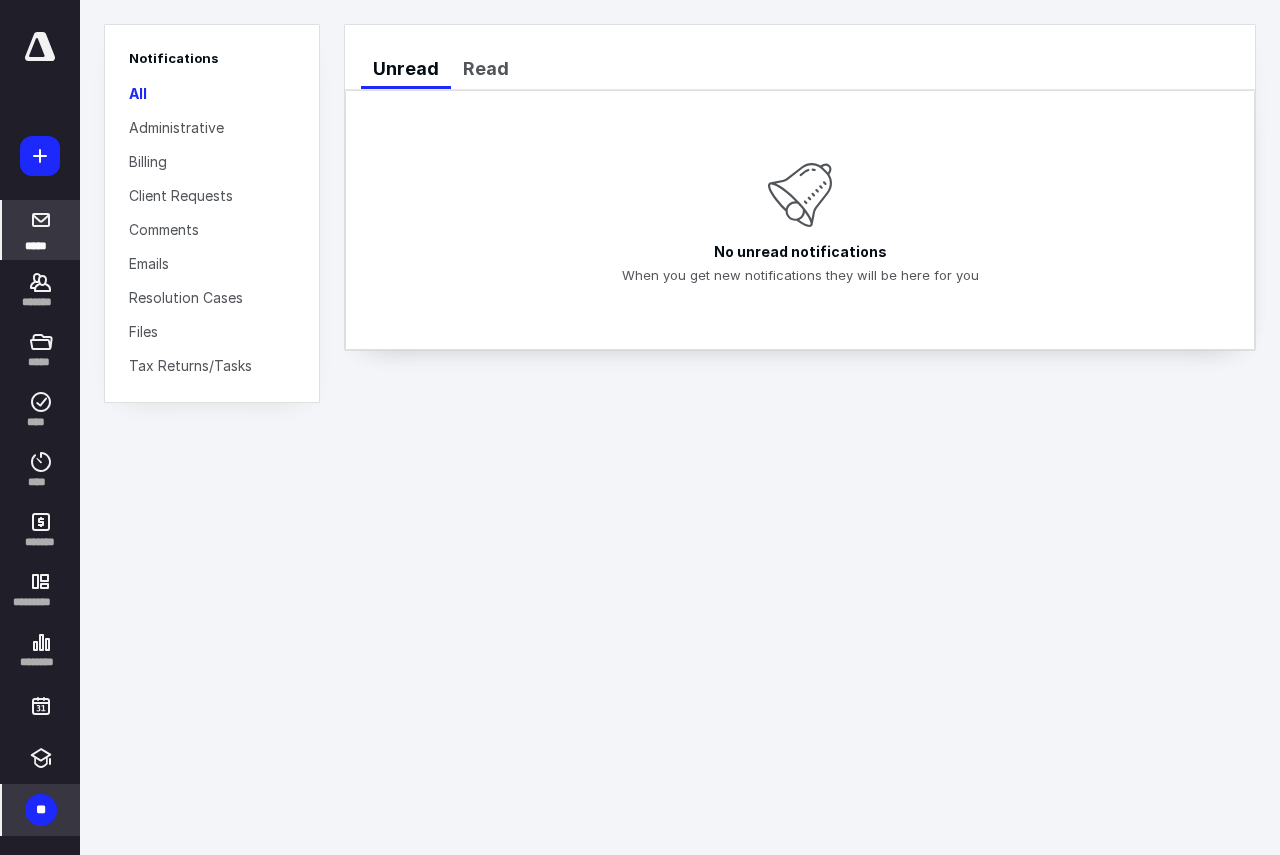 click 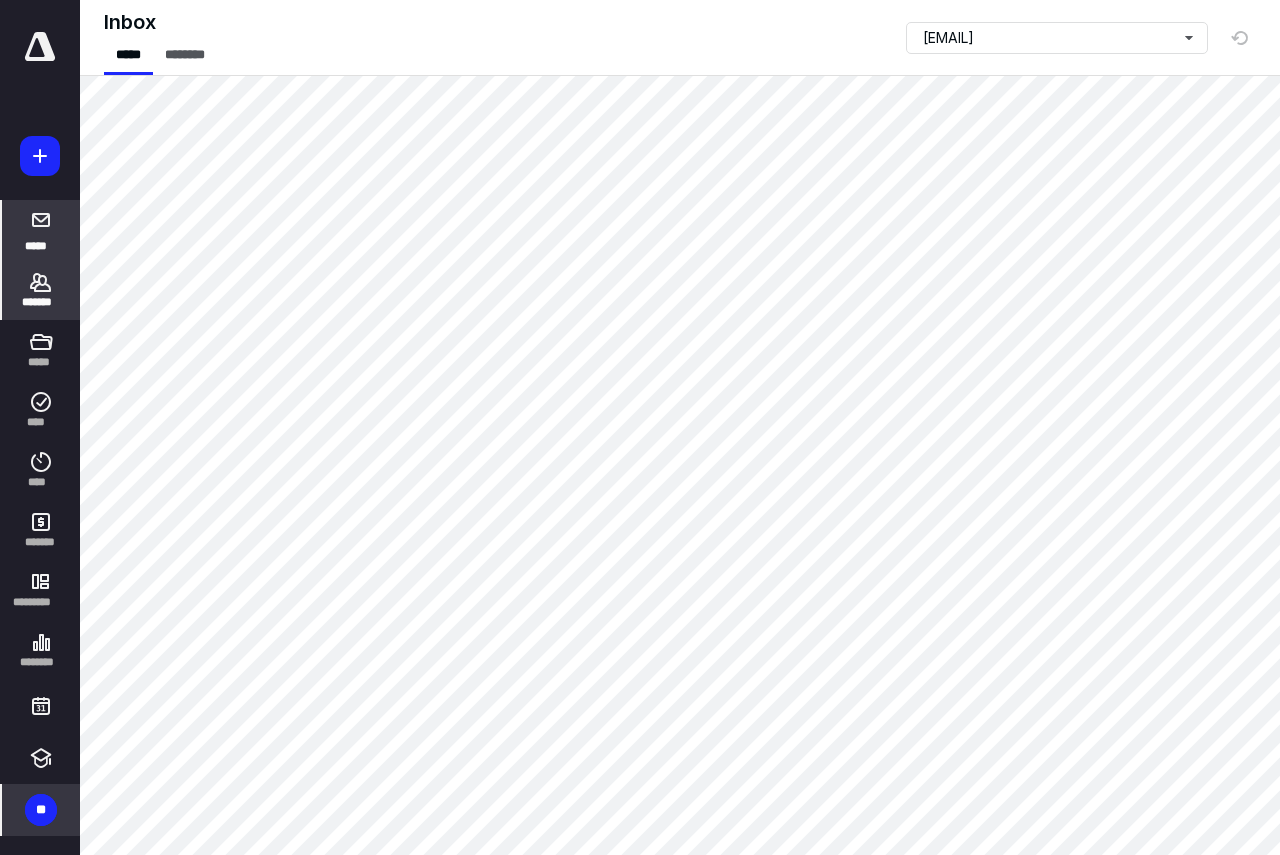 click 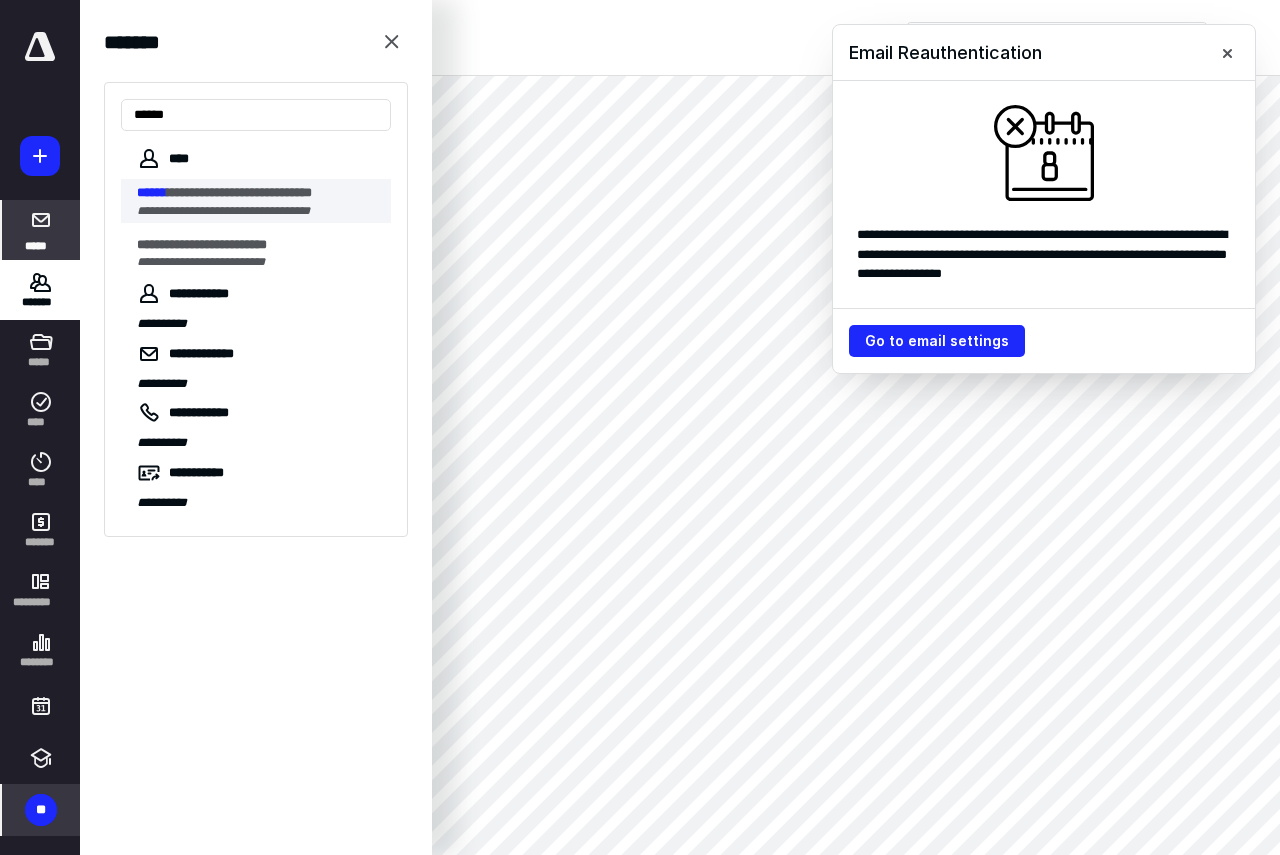 type on "******" 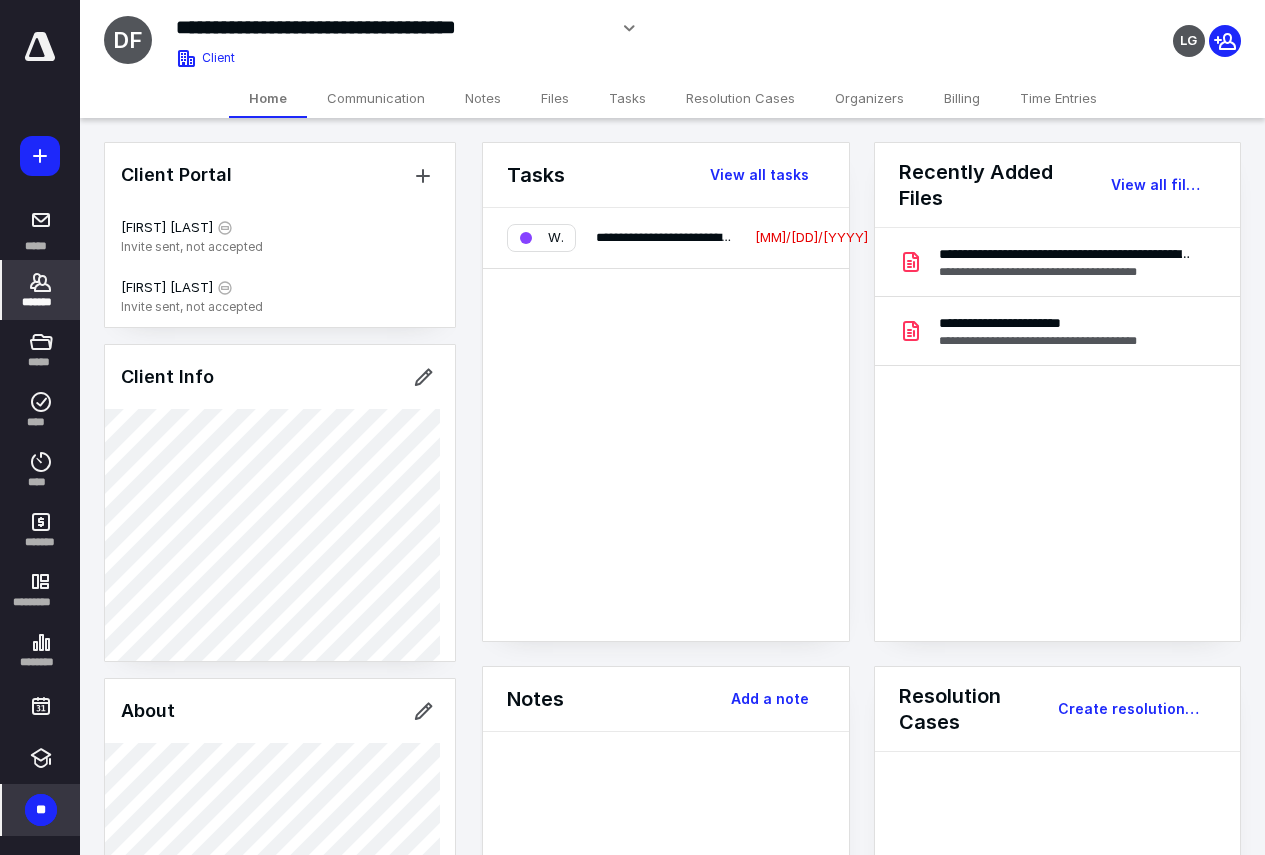 click on "**" at bounding box center (41, 810) 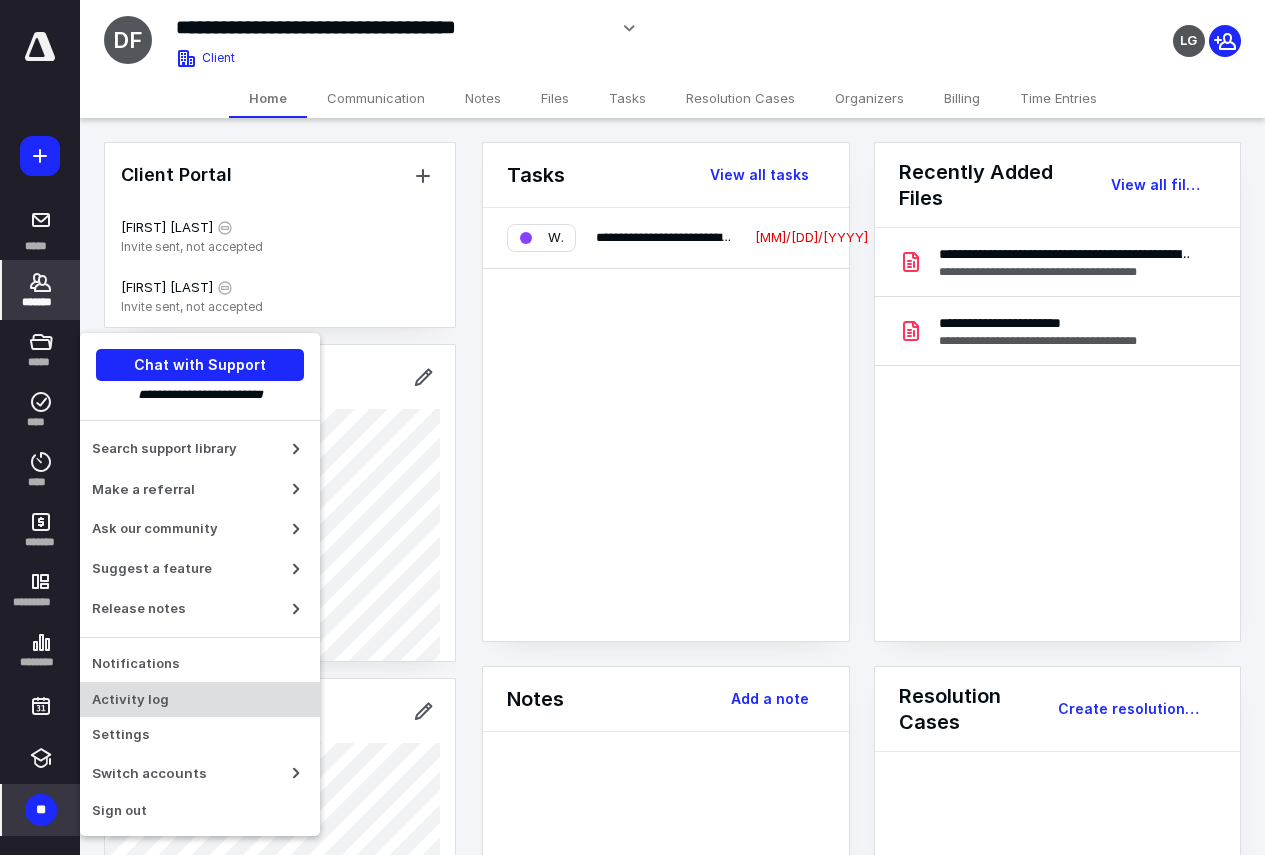 click on "Activity log" at bounding box center (200, 700) 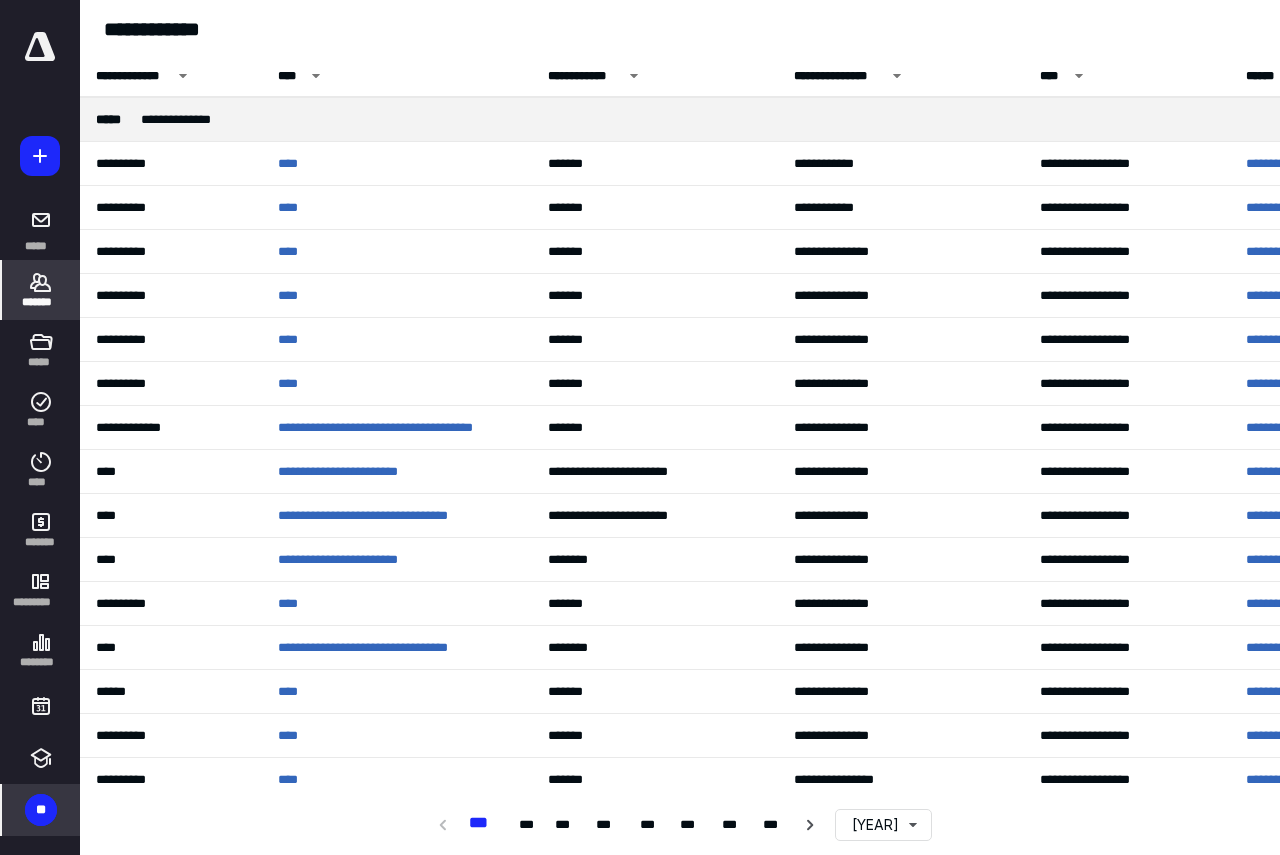 click 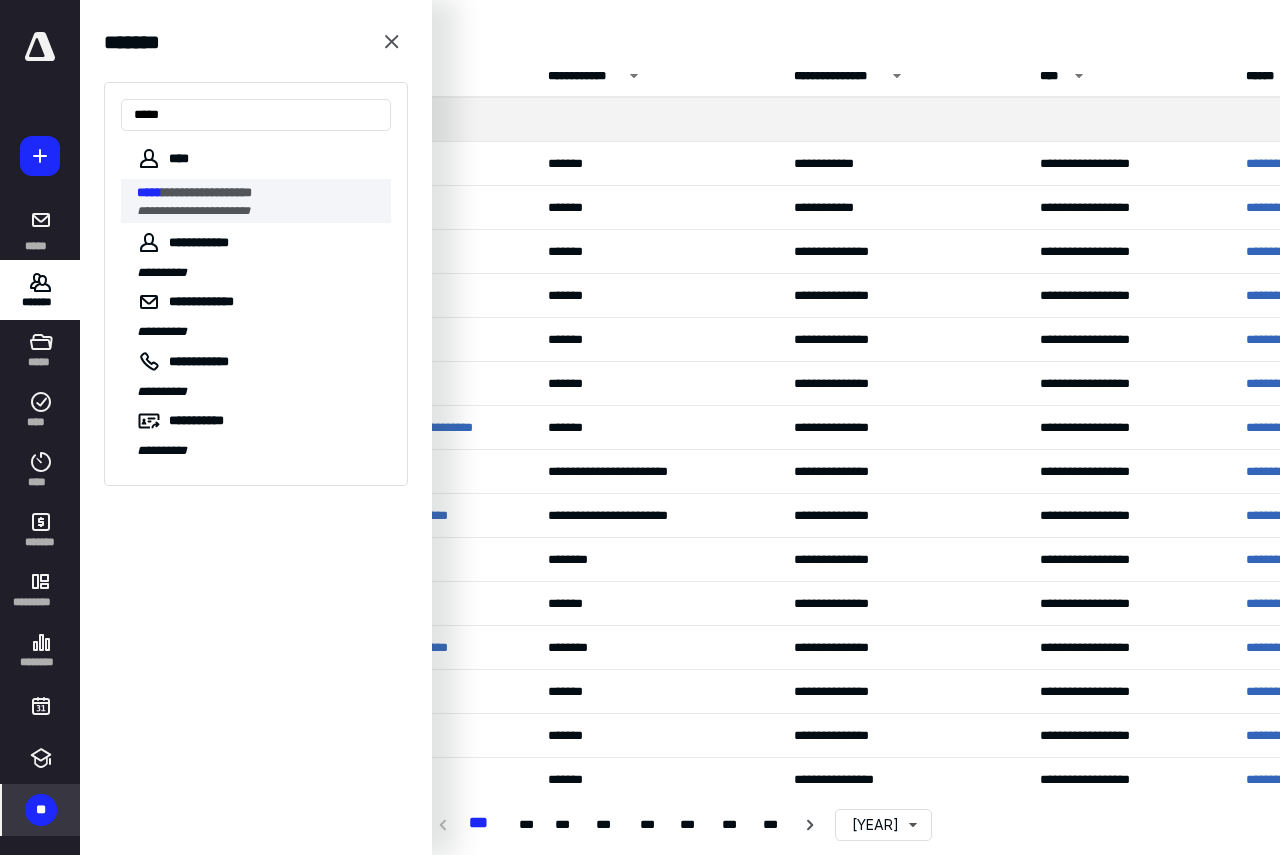 type on "*****" 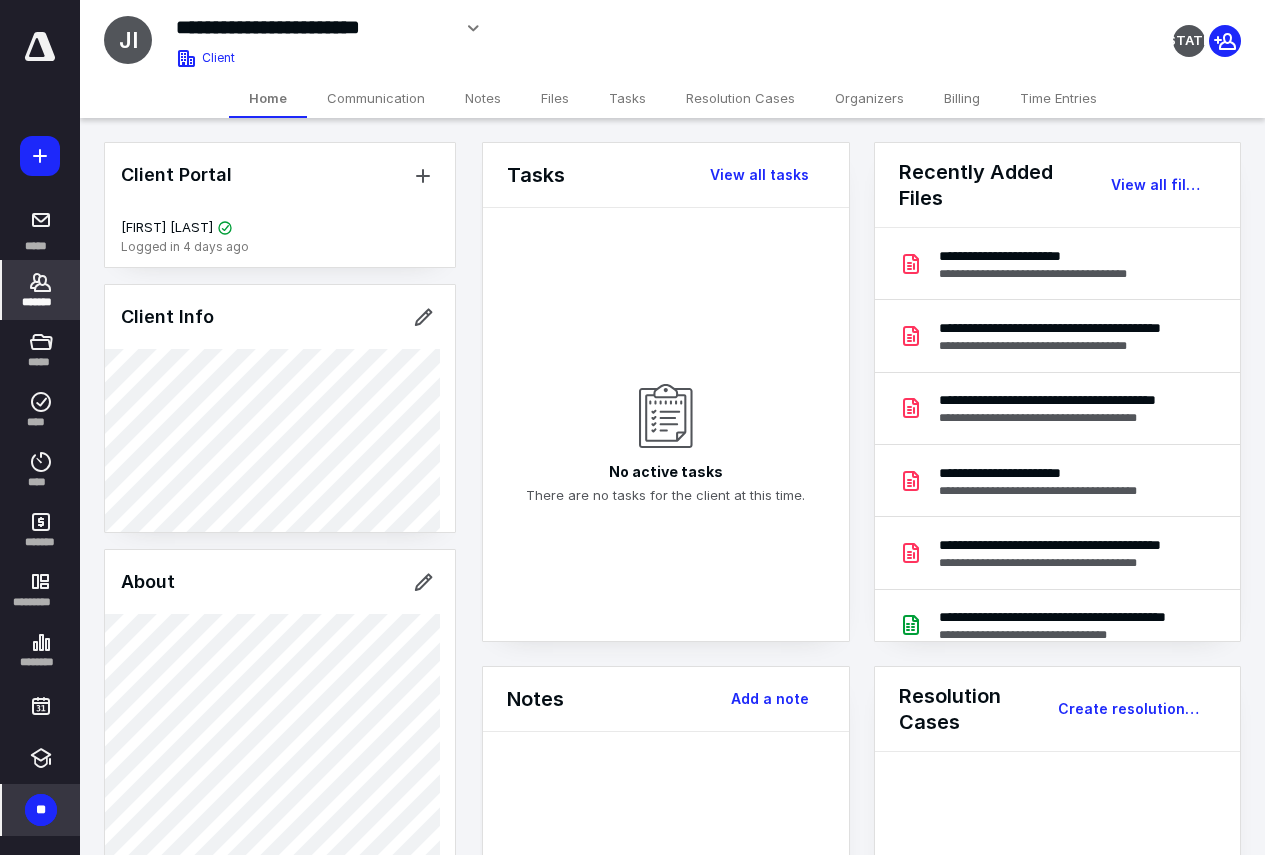 click on "Billing" at bounding box center [962, 98] 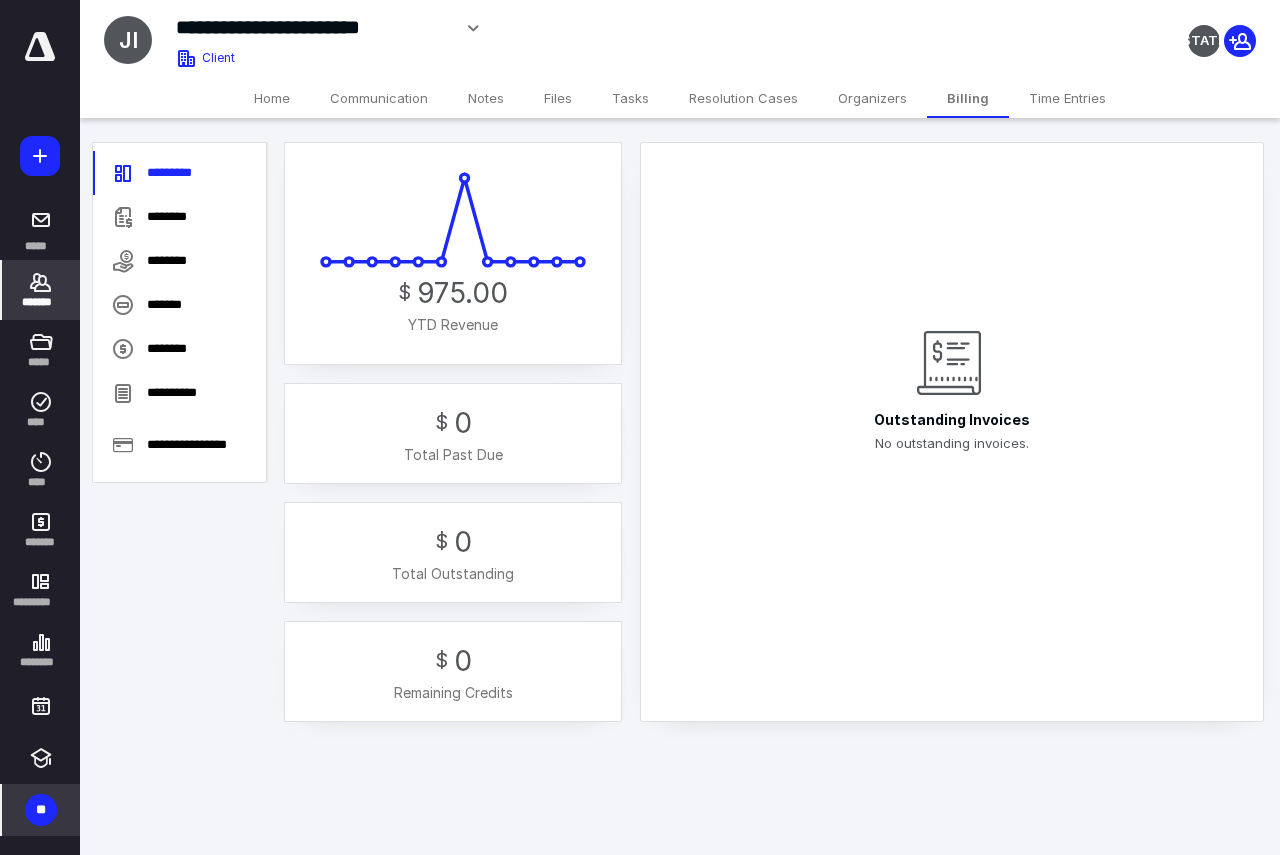 click on "Home" at bounding box center (272, 98) 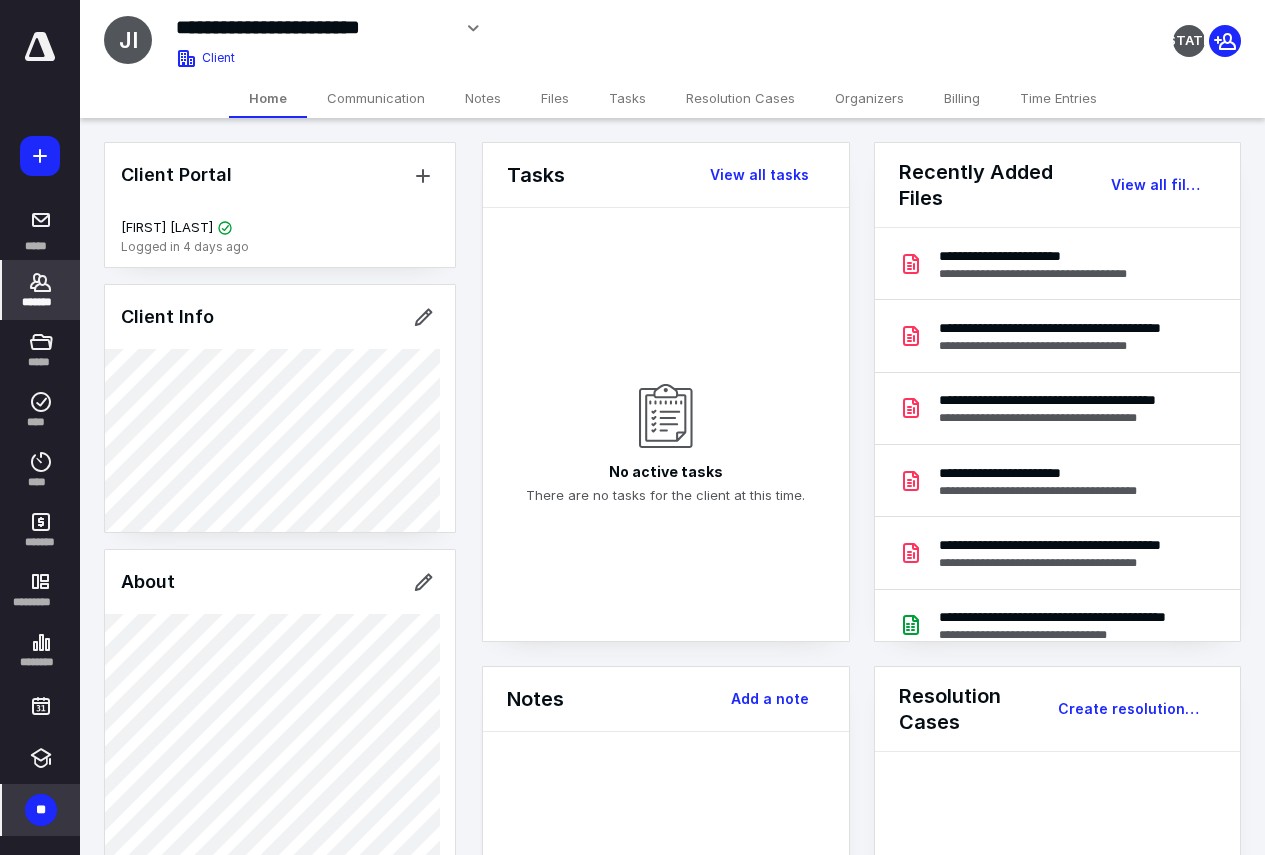 click on "*******" at bounding box center [41, 290] 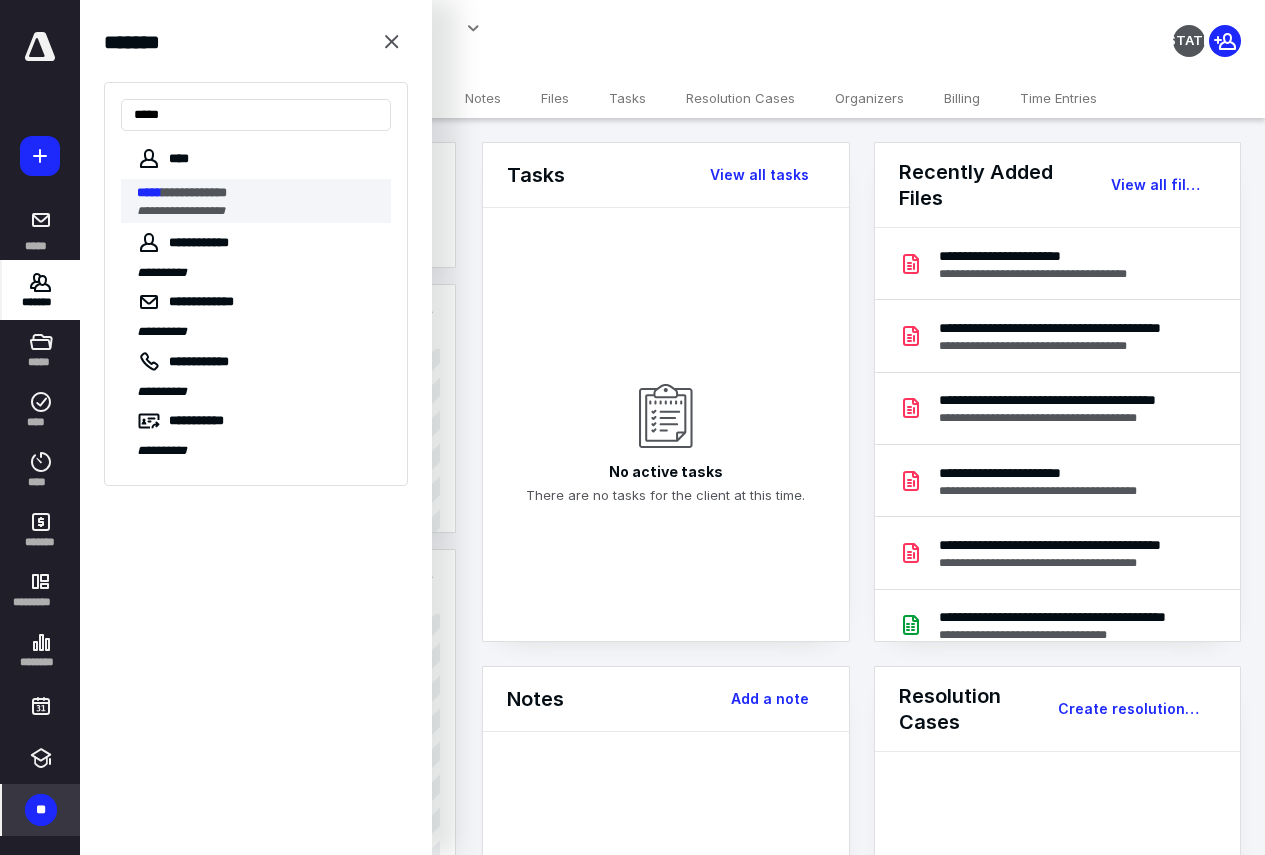 type on "*****" 